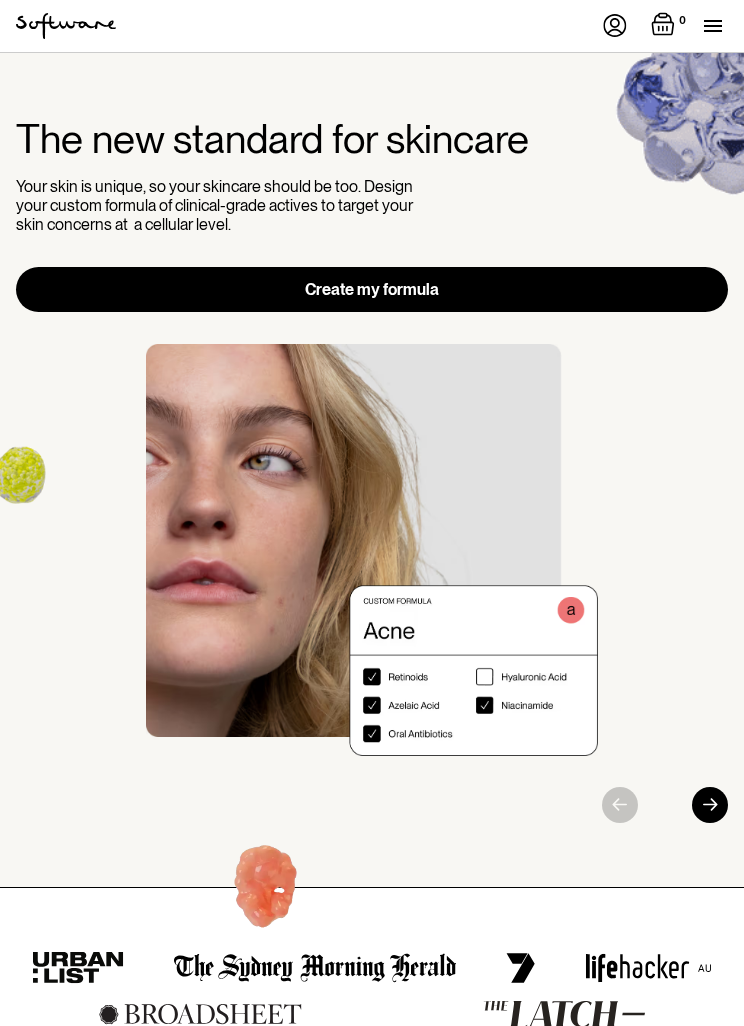 scroll, scrollTop: 0, scrollLeft: 0, axis: both 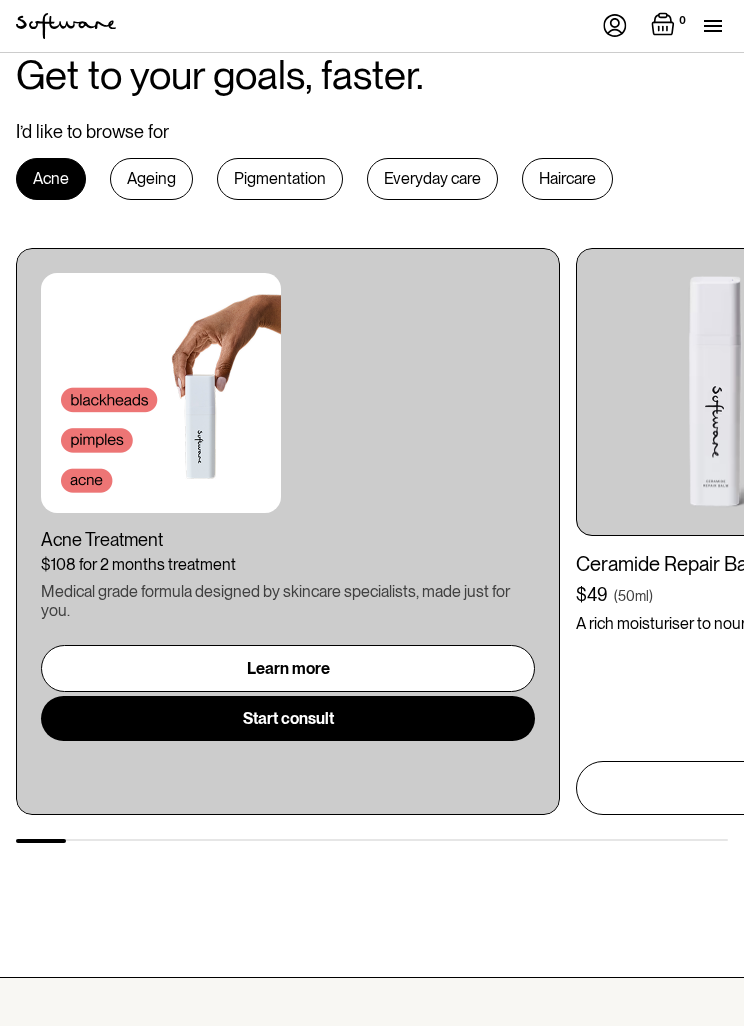 click on "Pigmentation" at bounding box center [280, 179] 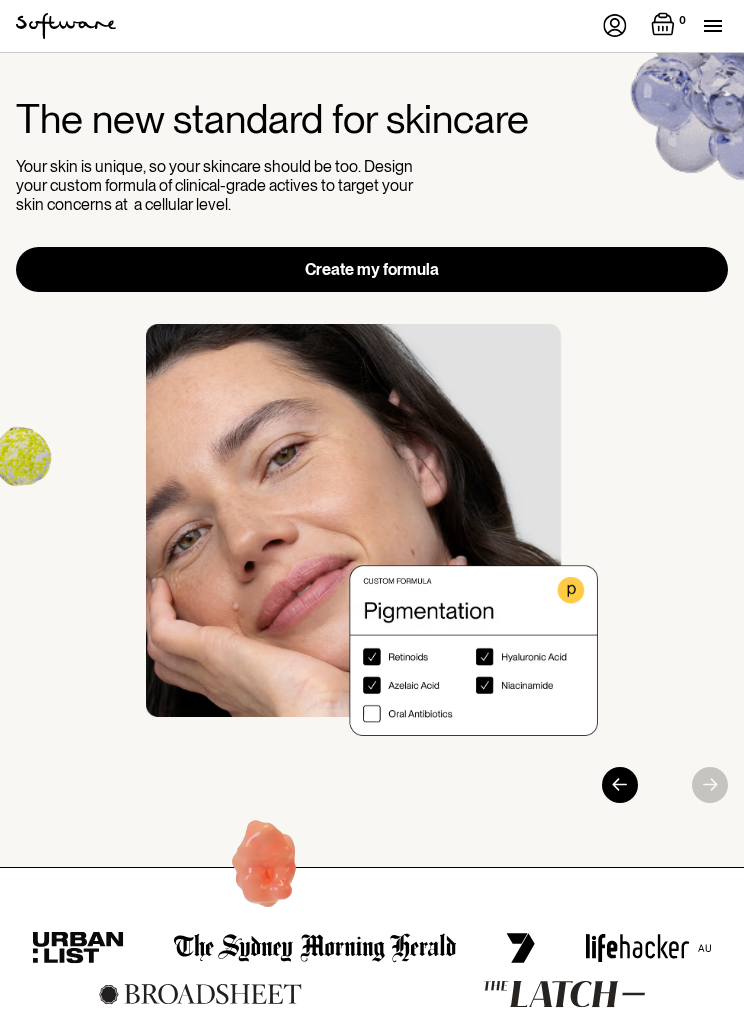 scroll, scrollTop: 0, scrollLeft: 0, axis: both 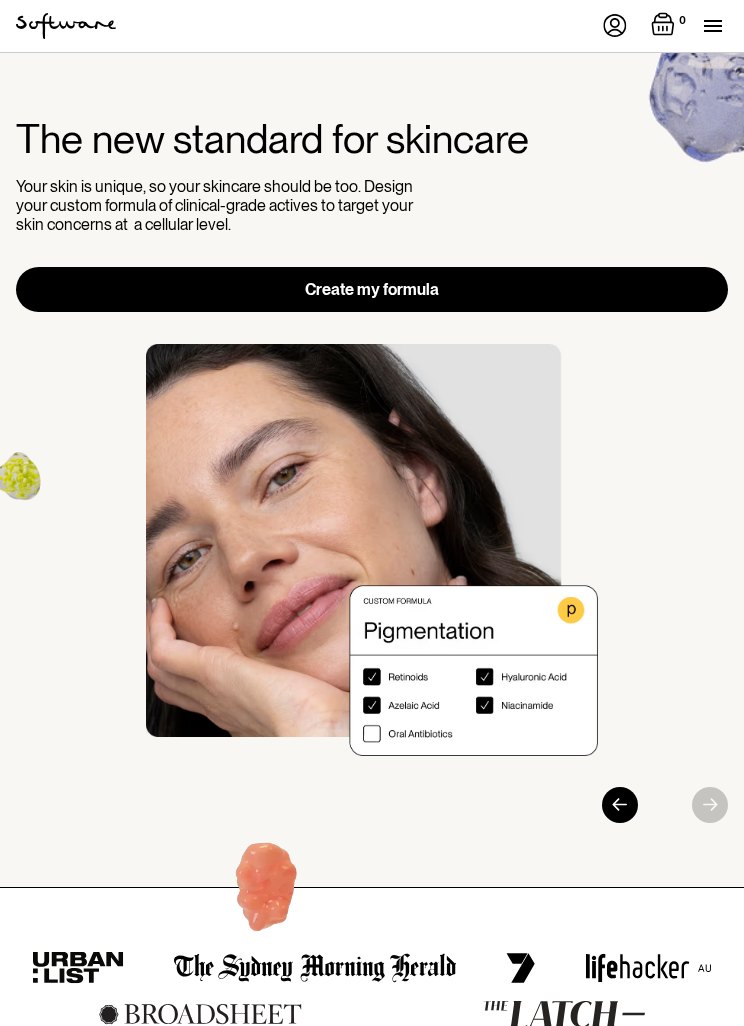 click on "Create my formula" at bounding box center (372, 289) 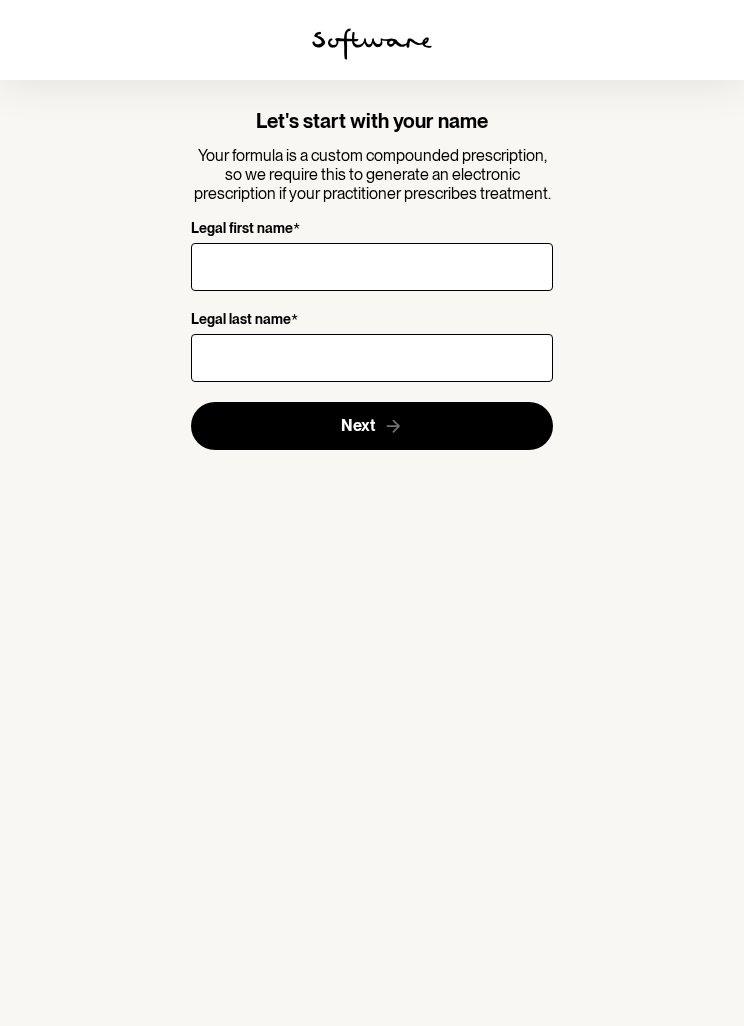 scroll, scrollTop: 0, scrollLeft: 0, axis: both 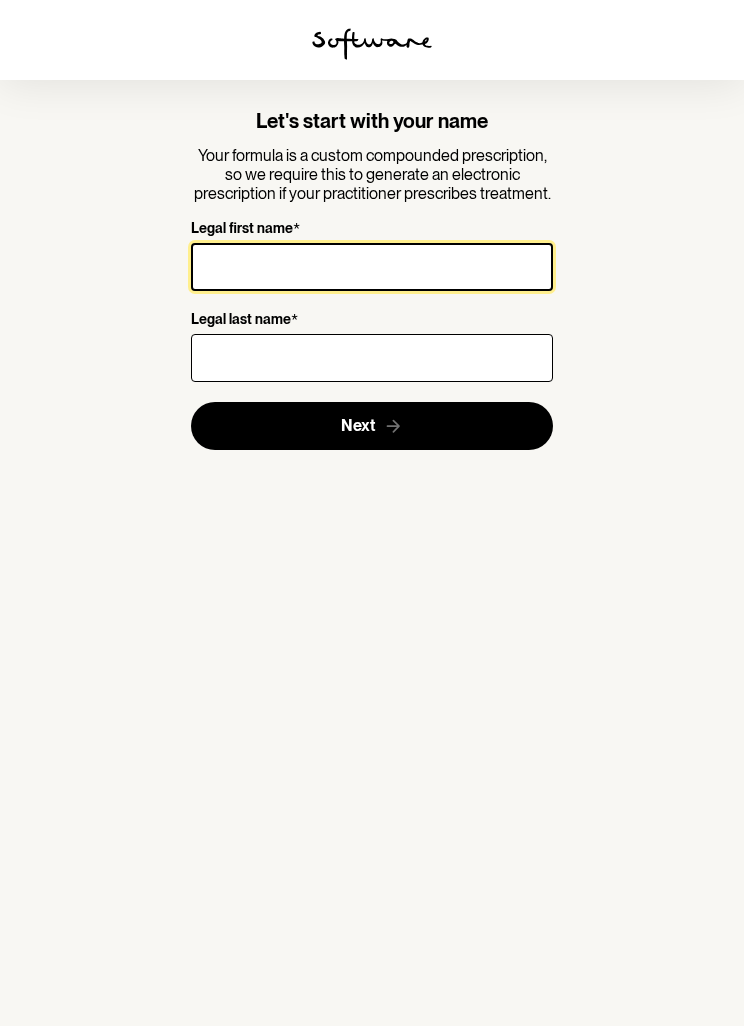 type on "[BRAND]" 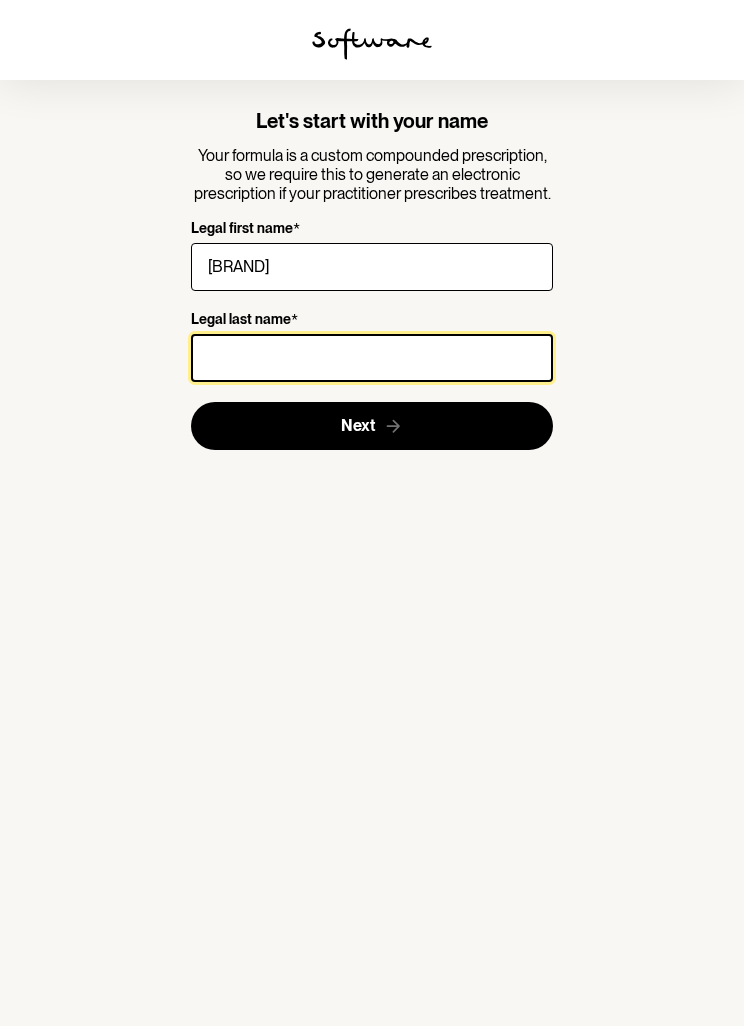 type on "[BRAND]" 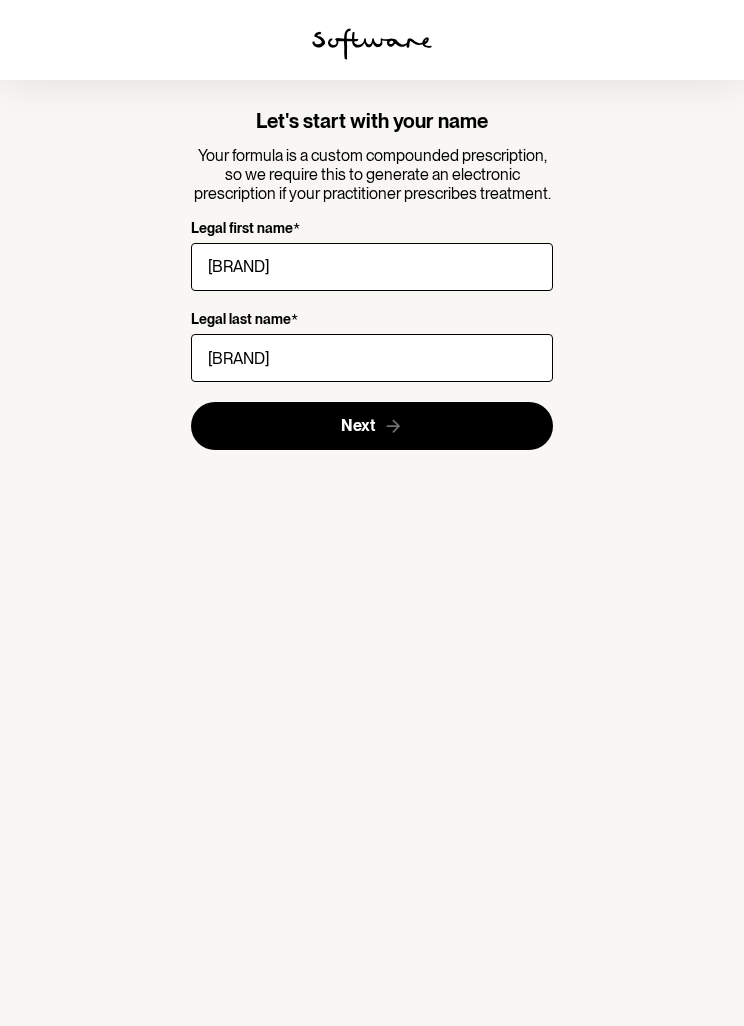 click on "Next" at bounding box center (372, 426) 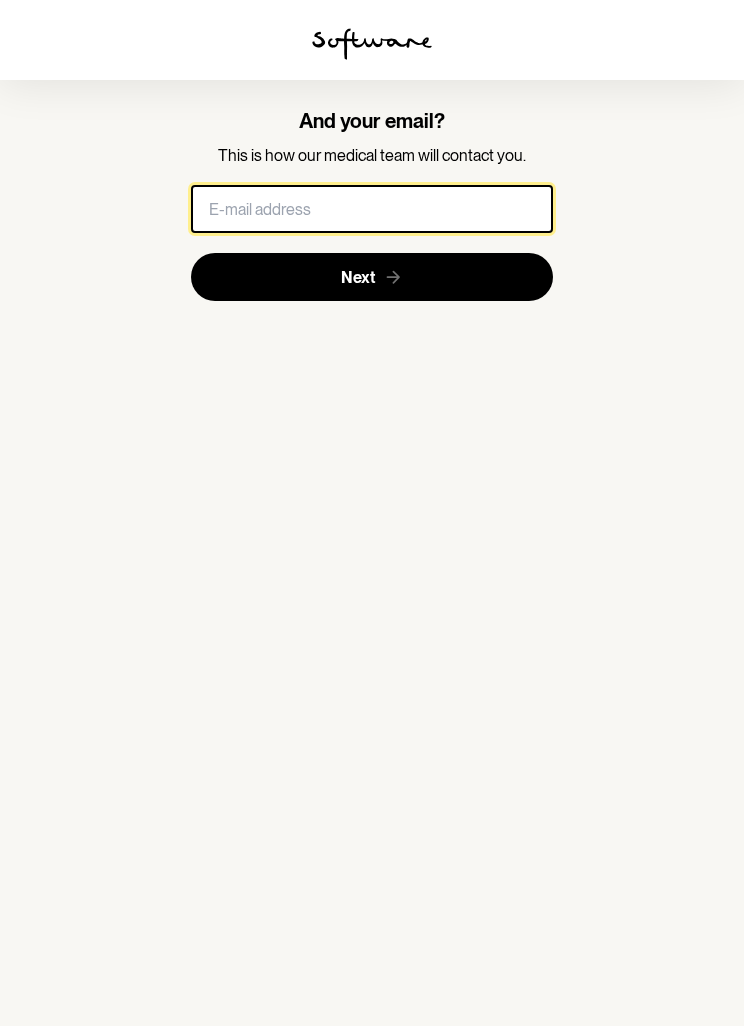 type on "[EMAIL]" 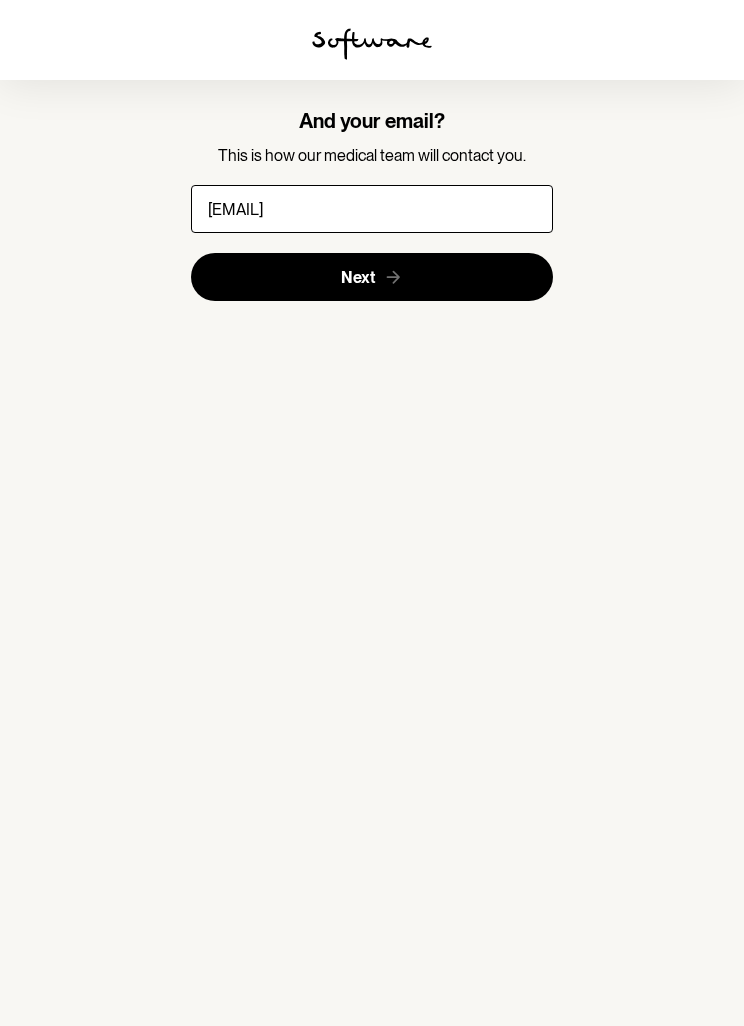 click on "Next" at bounding box center [372, 277] 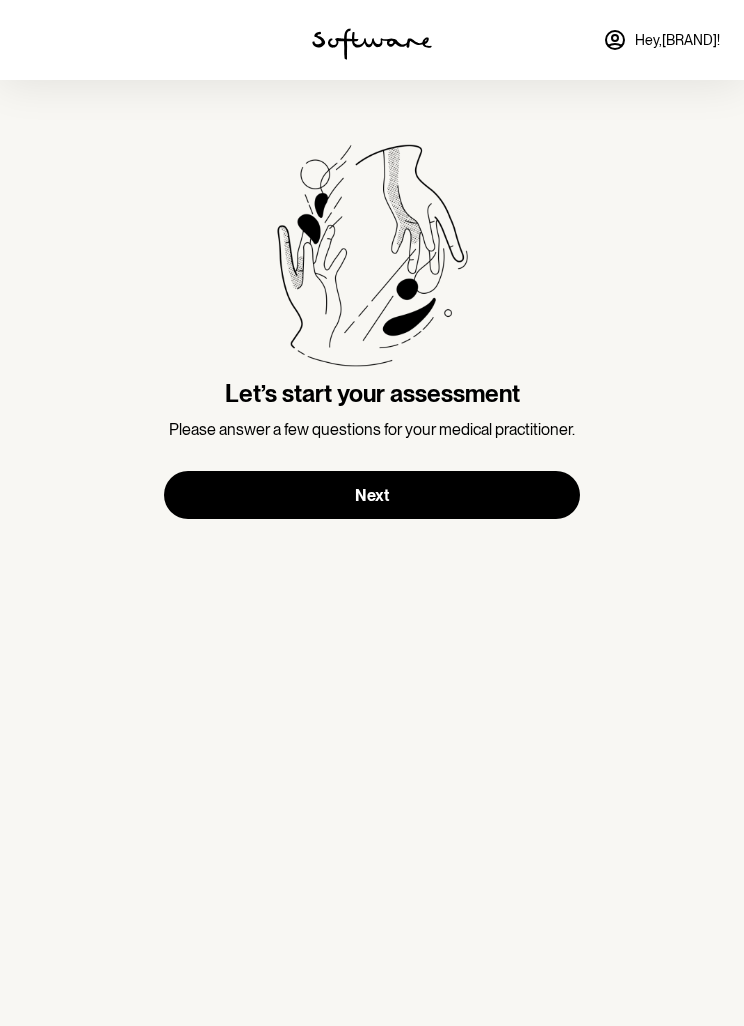 click on "Next" at bounding box center [372, 495] 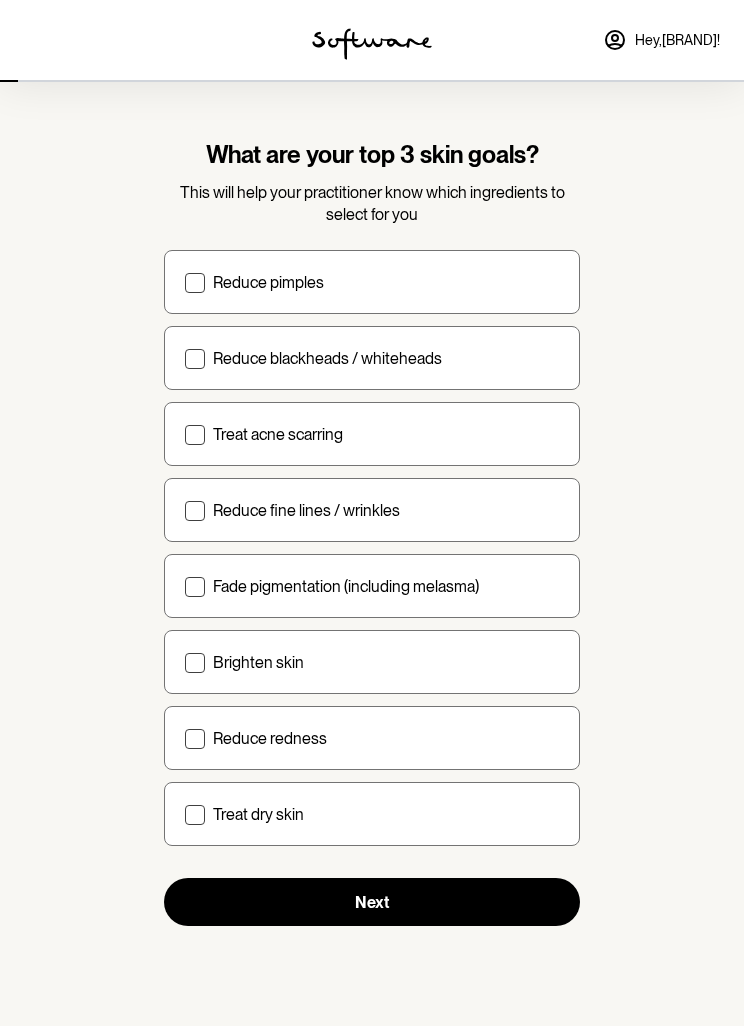 click on "Reduce blackheads / whiteheads" at bounding box center [372, 358] 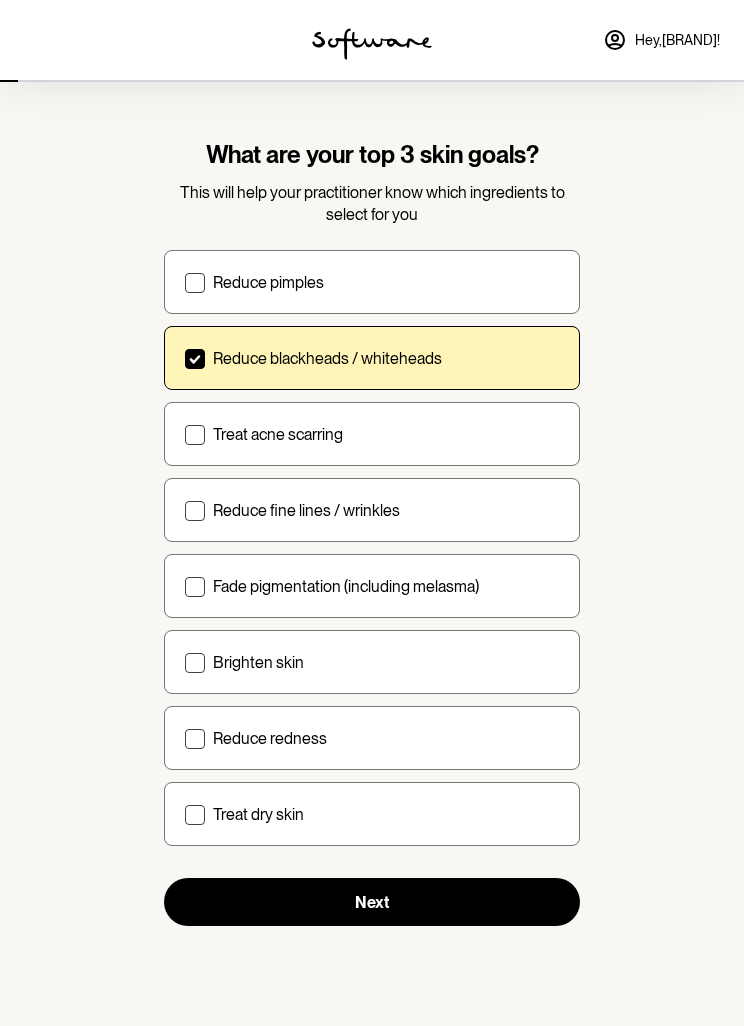 click at bounding box center (195, 435) 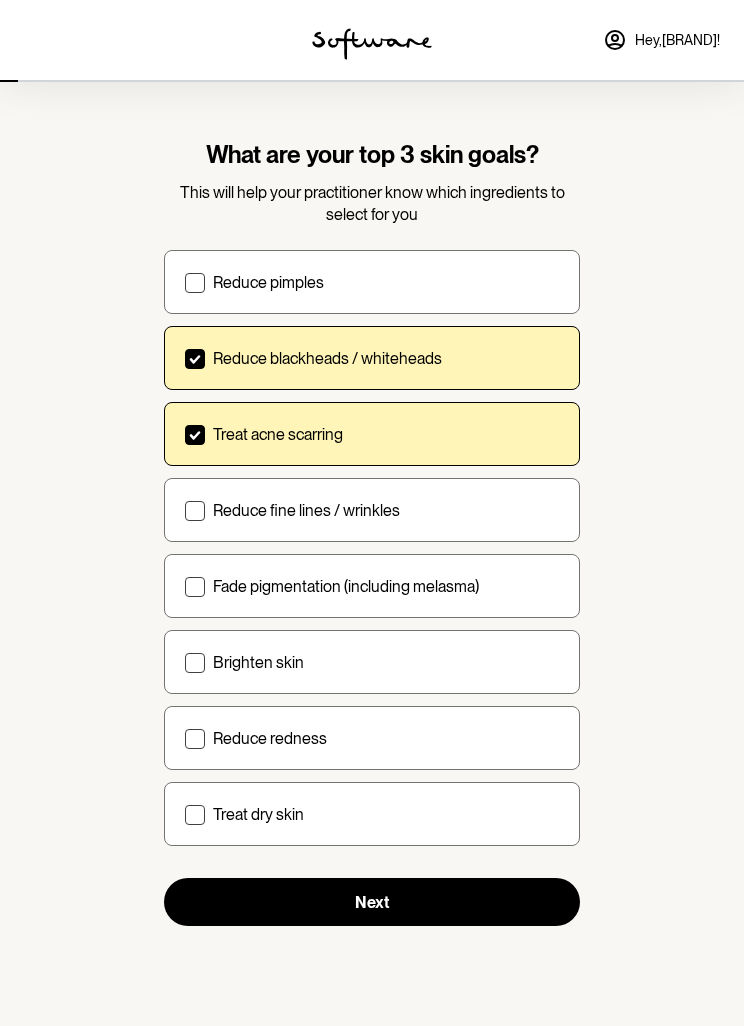 click 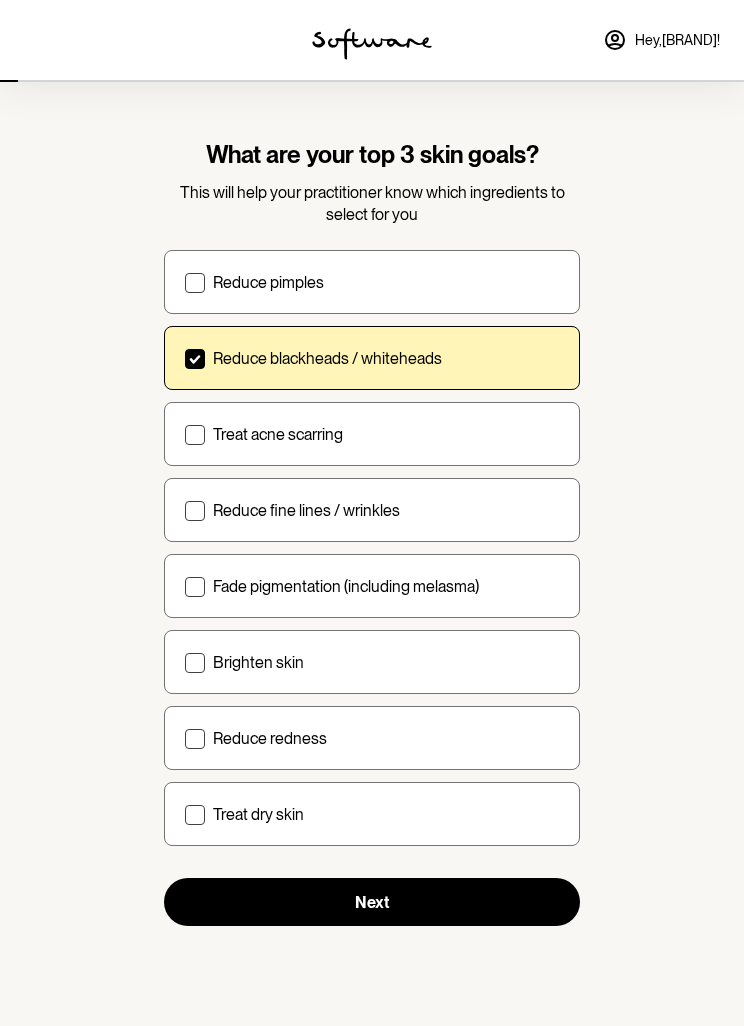 click at bounding box center (195, 587) 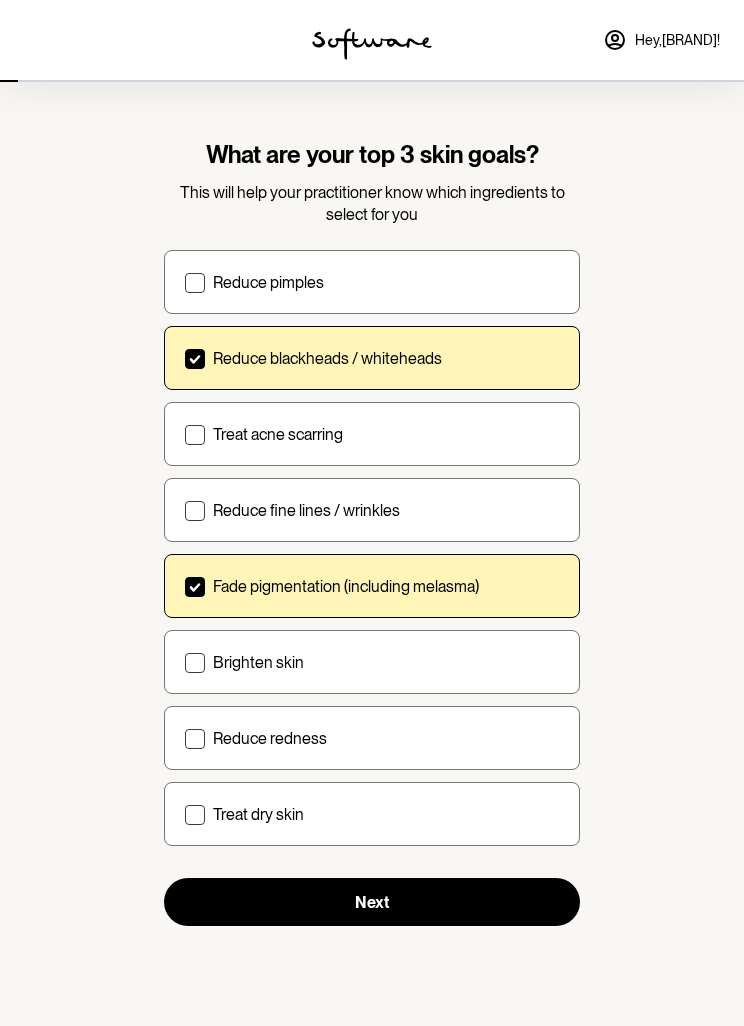 click on "Brighten skin" at bounding box center [372, 662] 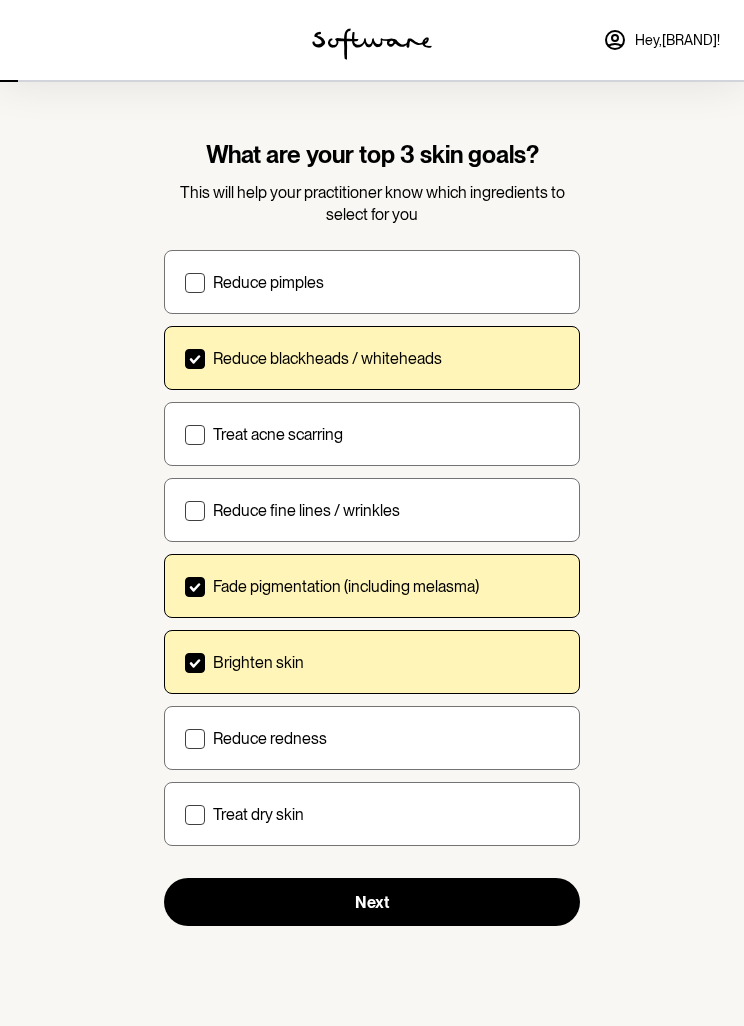 click on "Reduce redness" at bounding box center (372, 738) 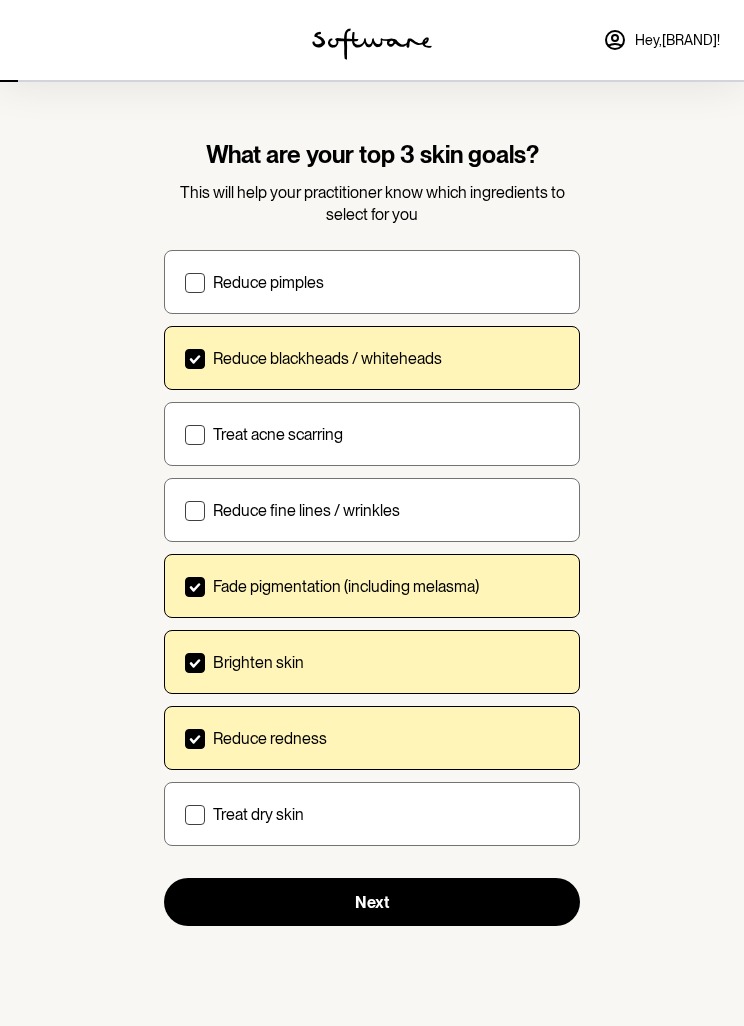 click on "Treat dry skin" at bounding box center (372, 814) 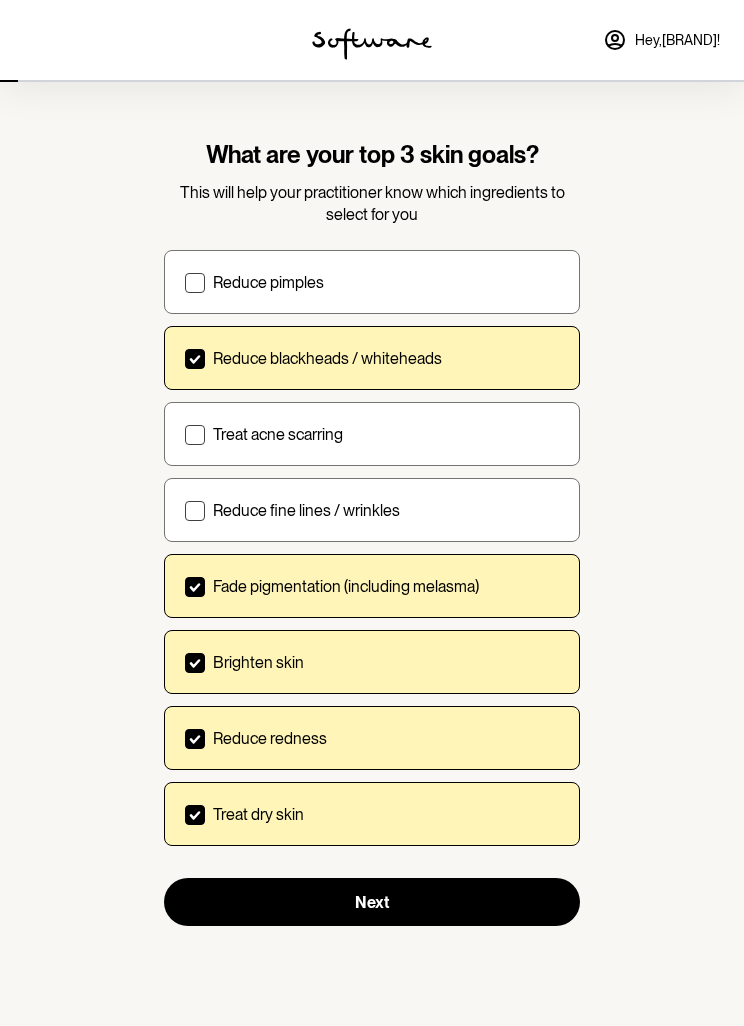 click on "Reduce pimples" at bounding box center (372, 282) 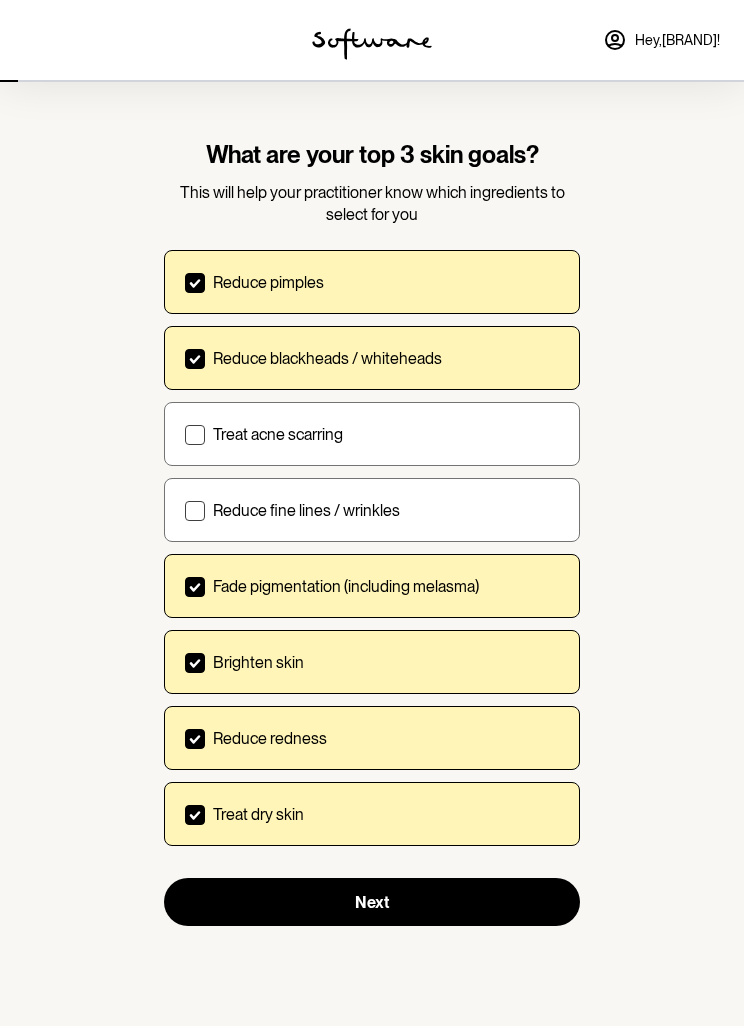click at bounding box center (195, 739) 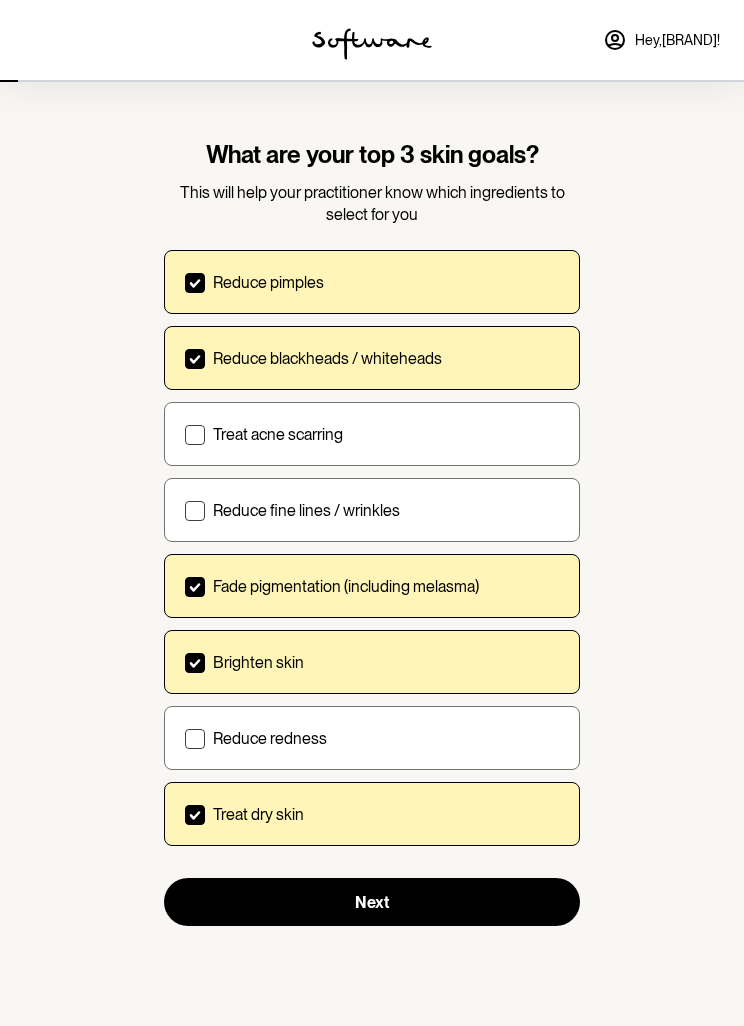 click on "Next" at bounding box center [372, 902] 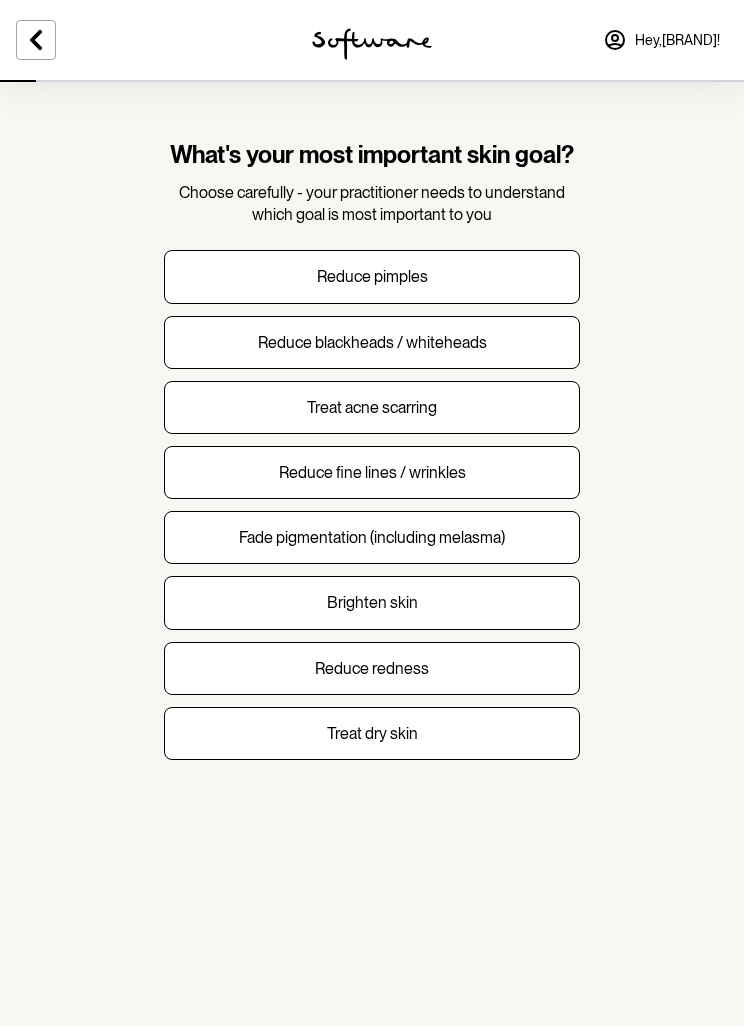 click on "Fade pigmentation (including melasma)" at bounding box center [372, 537] 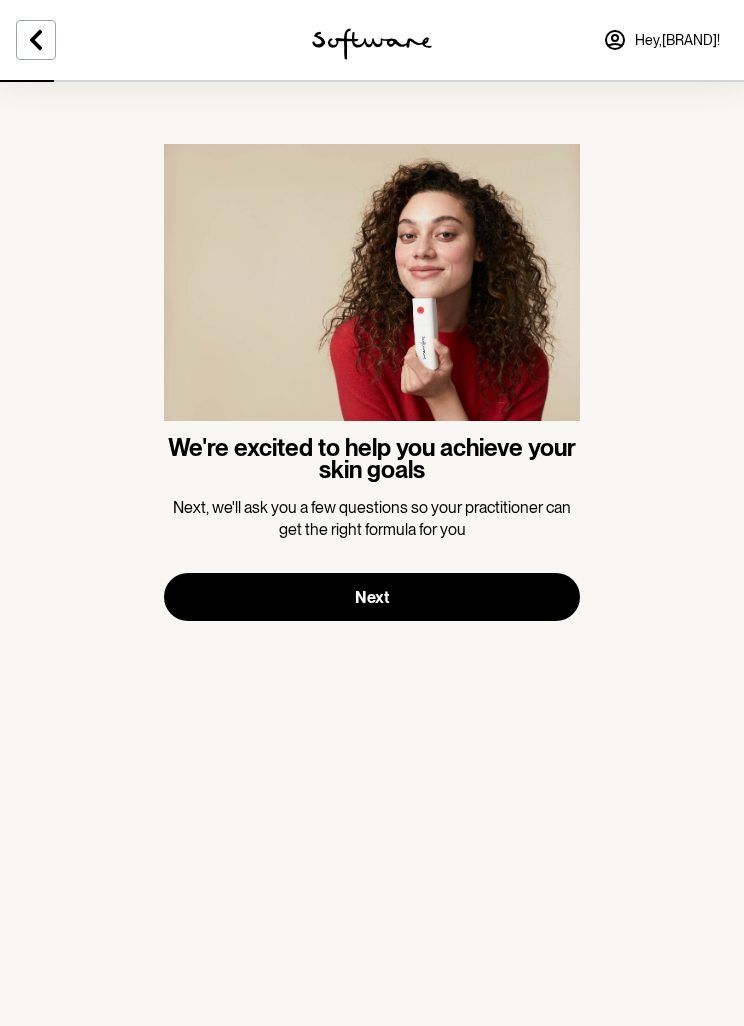 click on "Next" at bounding box center [372, 597] 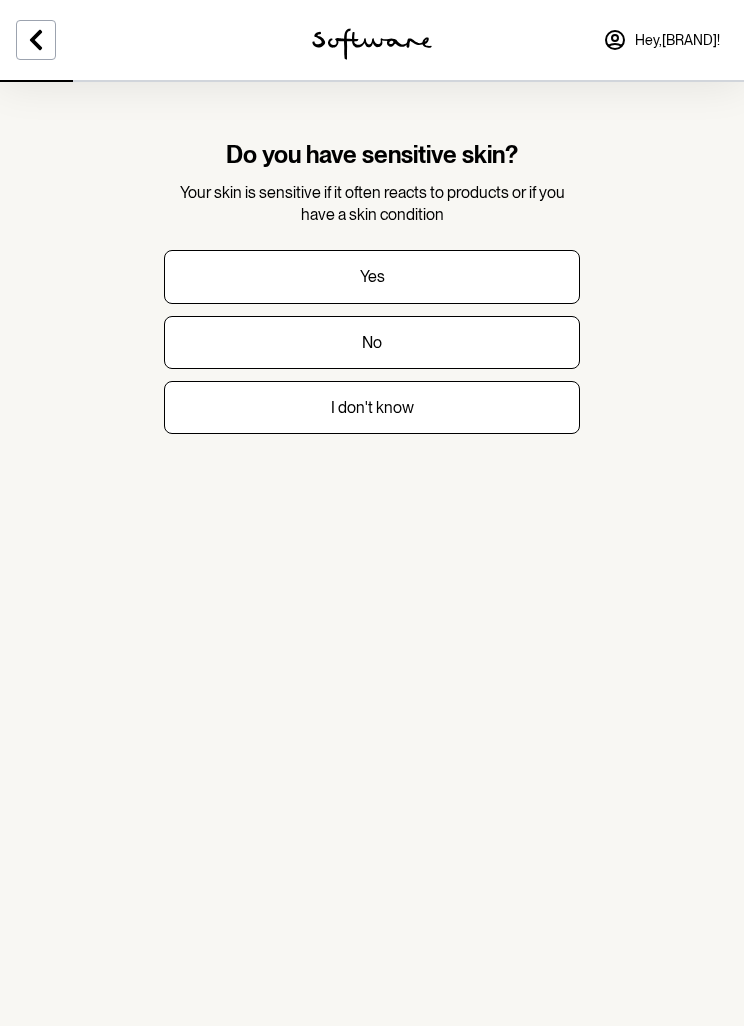 click on "I don't know" at bounding box center [372, 407] 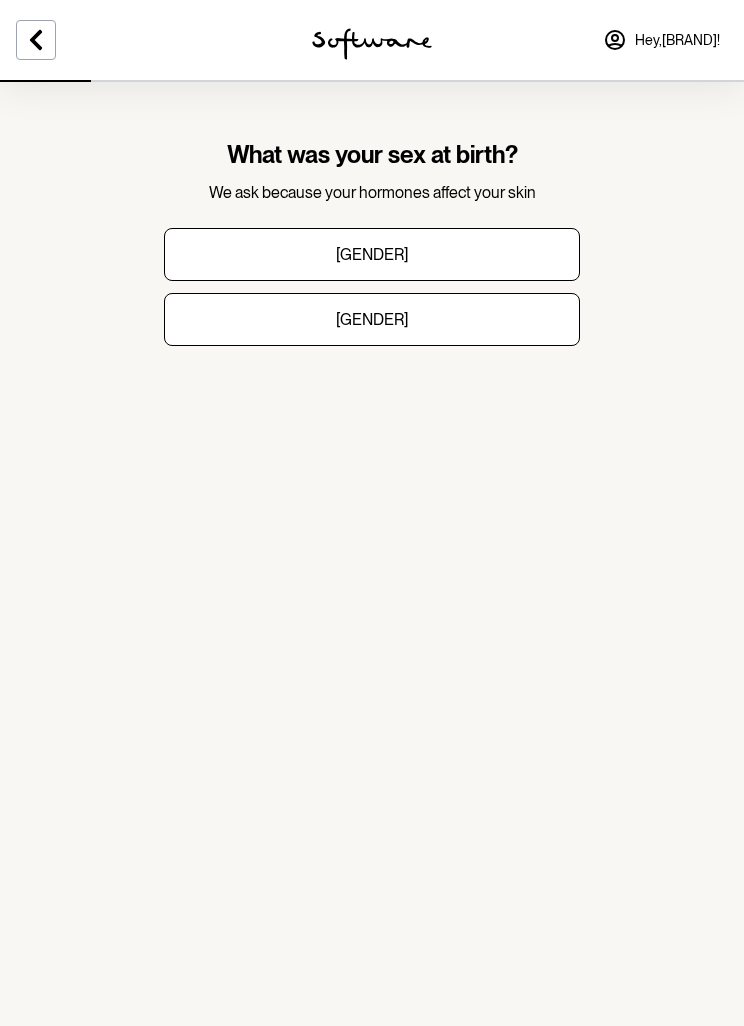 click on "[GENDER]" at bounding box center [372, 319] 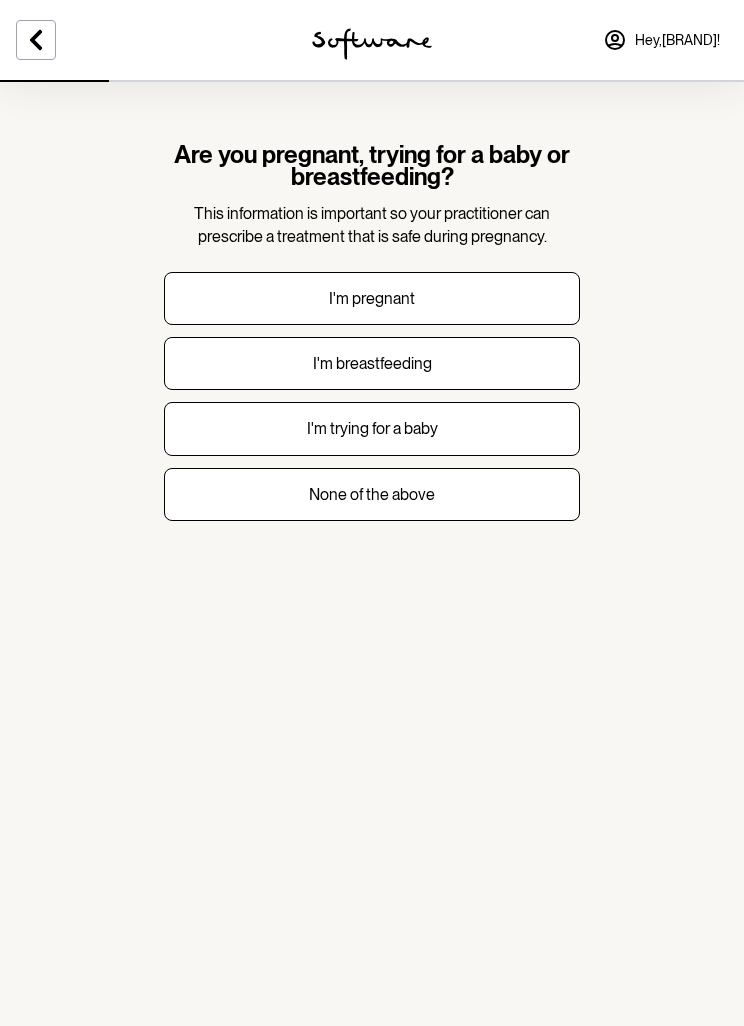 click on "None of the above" at bounding box center [372, 494] 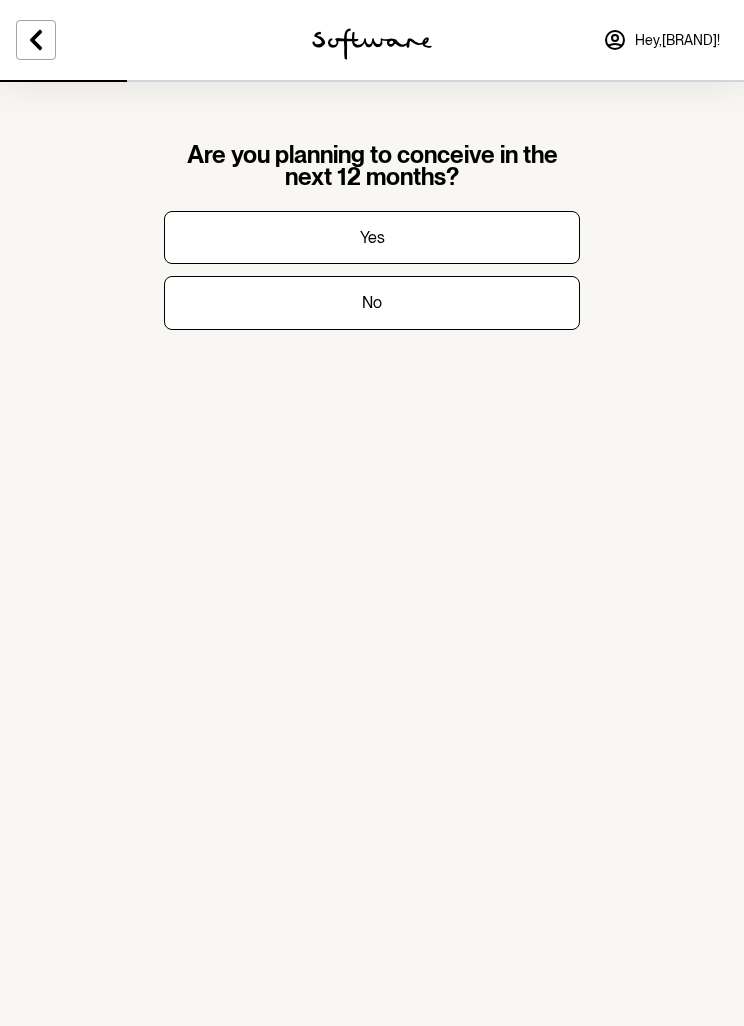 click on "No" at bounding box center [372, 302] 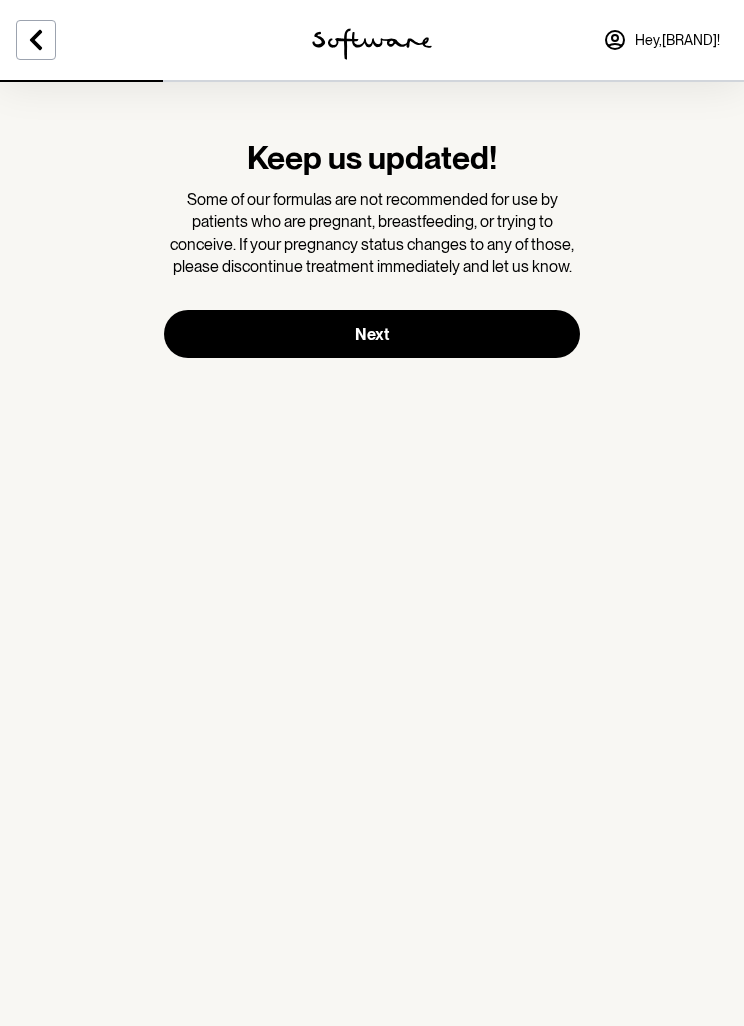 click on "Next" at bounding box center (372, 334) 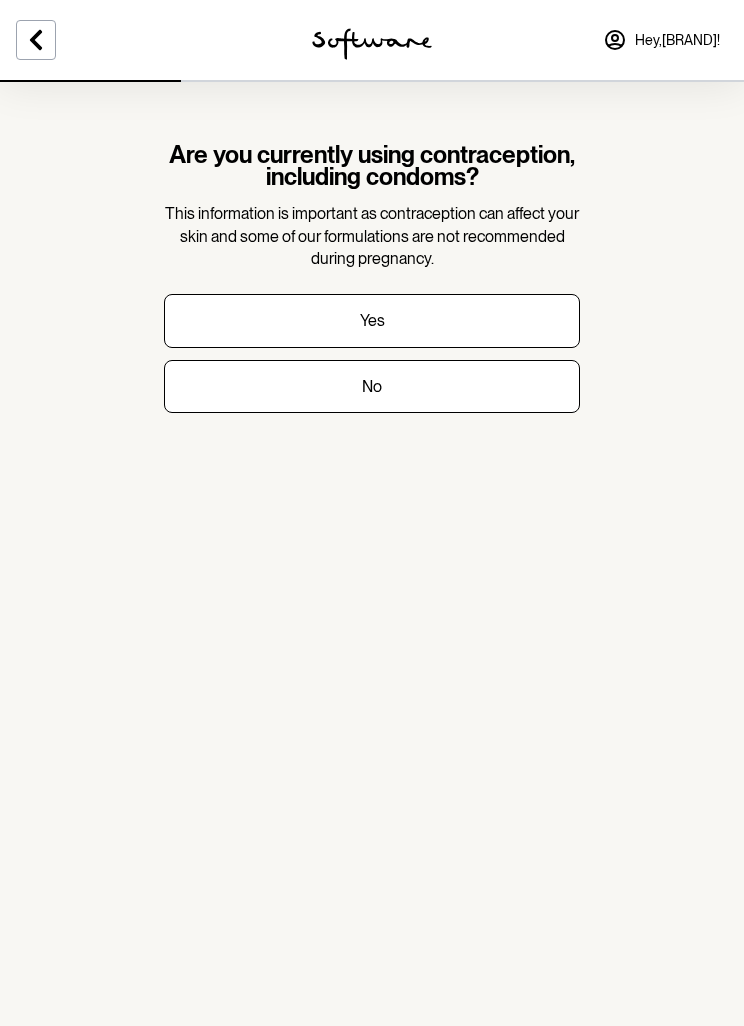 click on "No" at bounding box center (372, 386) 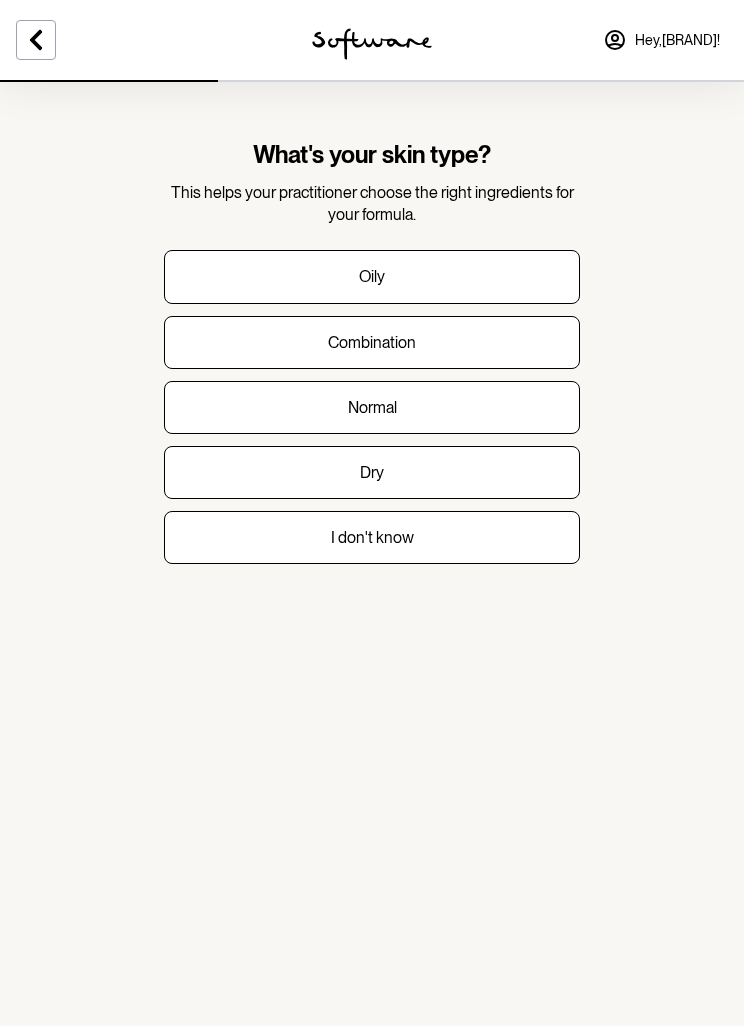 click on "Combination" at bounding box center [372, 342] 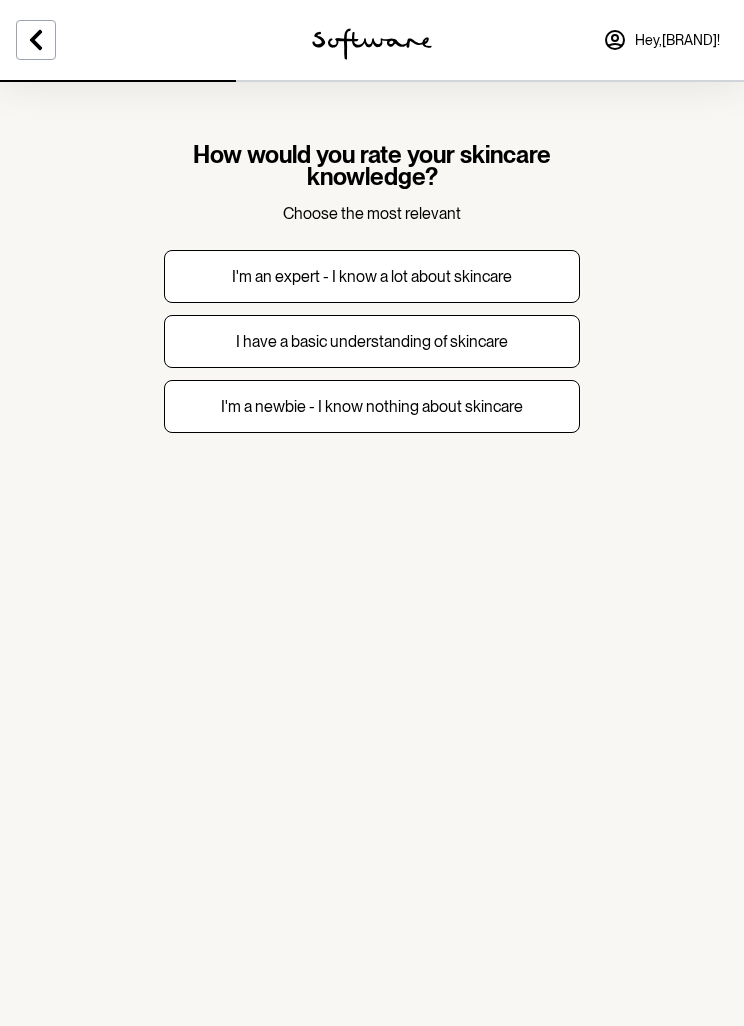 click on "I'm a newbie - I know nothing about skincare" at bounding box center (372, 406) 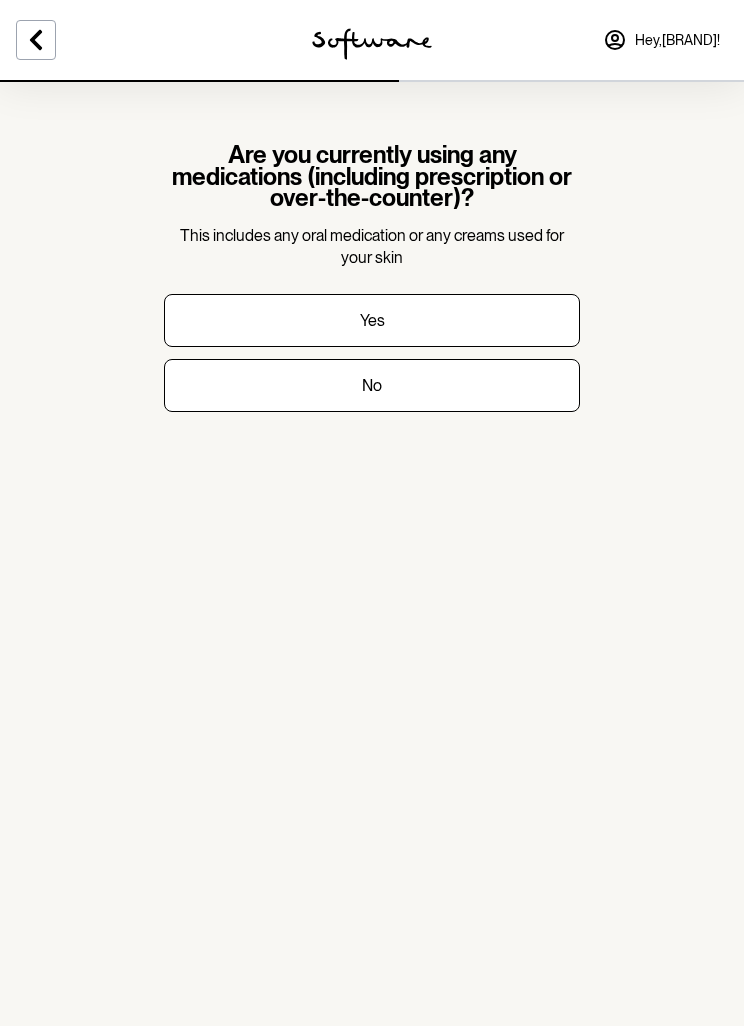 click on "No" at bounding box center [372, 385] 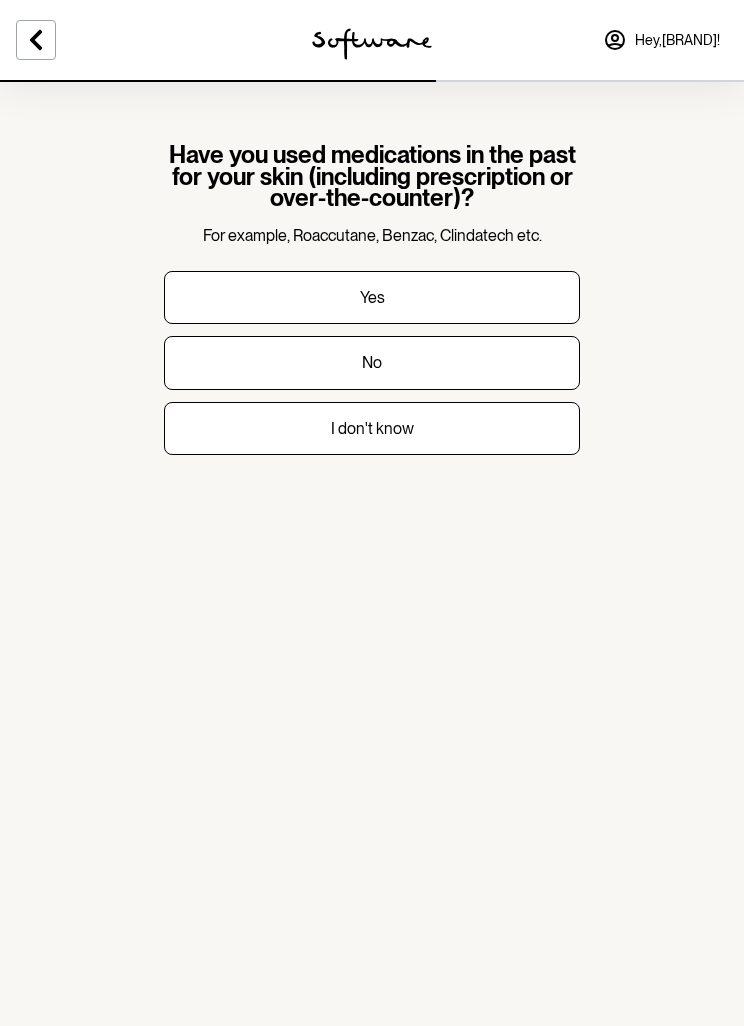 click on "I don't know" at bounding box center [372, 428] 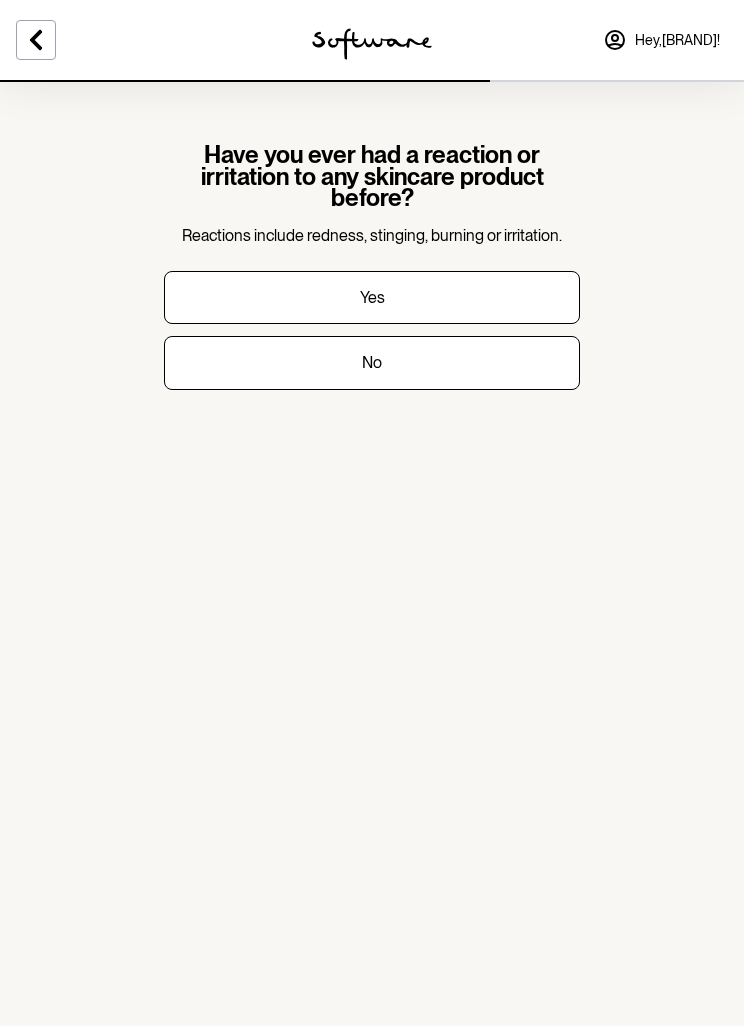 click on "No" at bounding box center (372, 362) 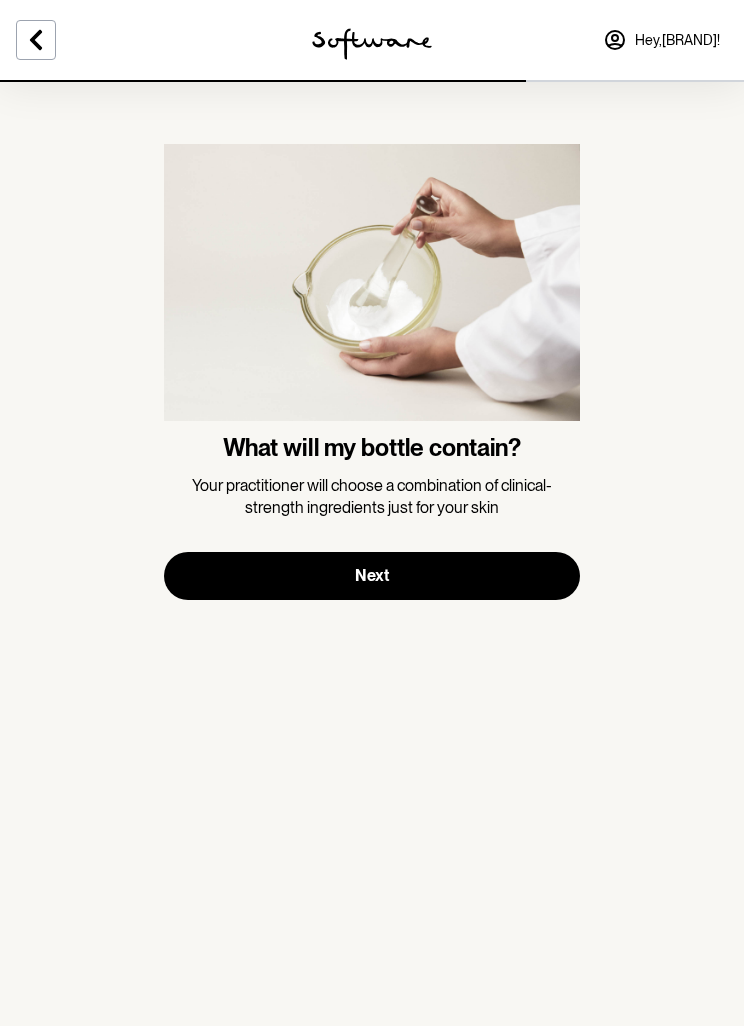 click on "Next" at bounding box center [372, 576] 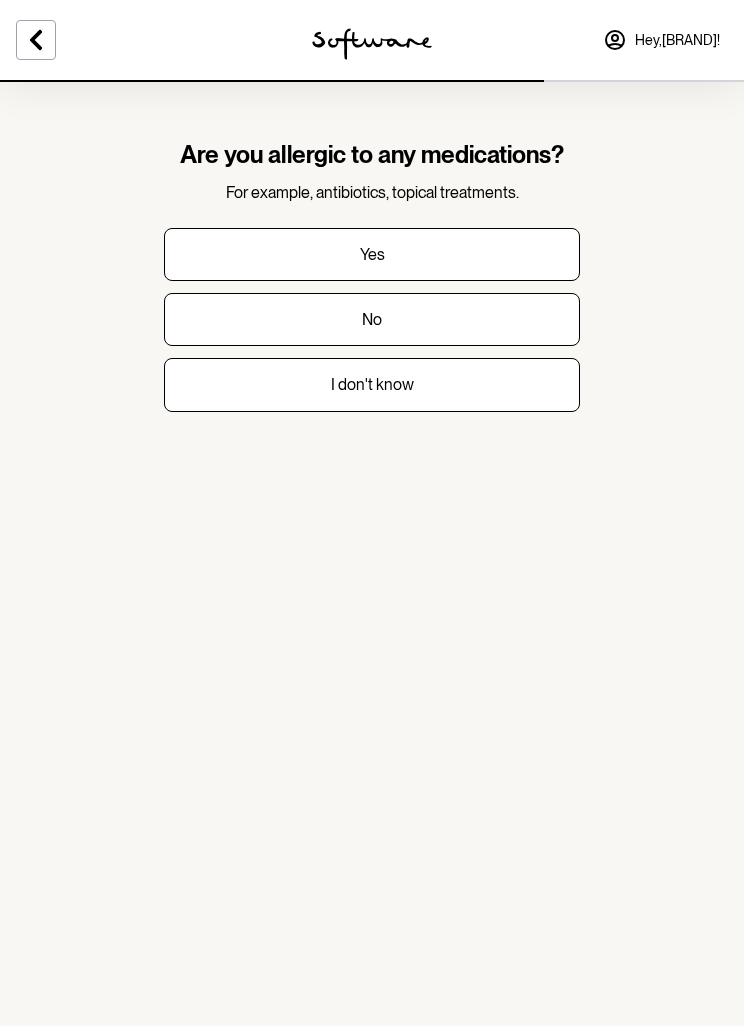 click on "No" at bounding box center [372, 319] 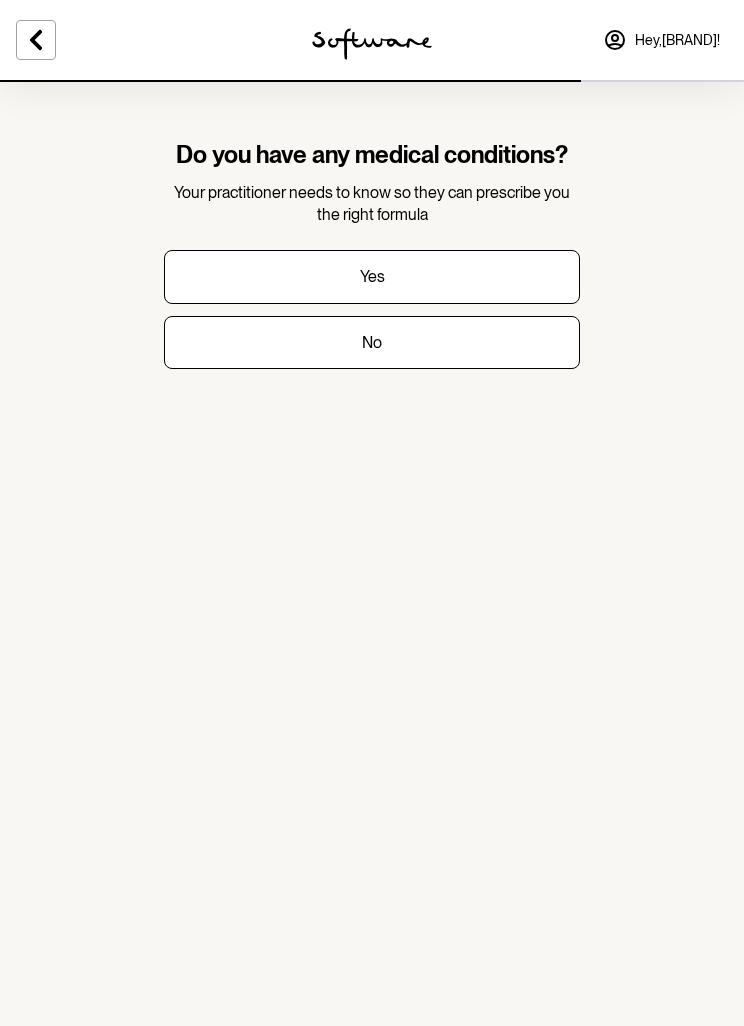 click on "No" at bounding box center [372, 342] 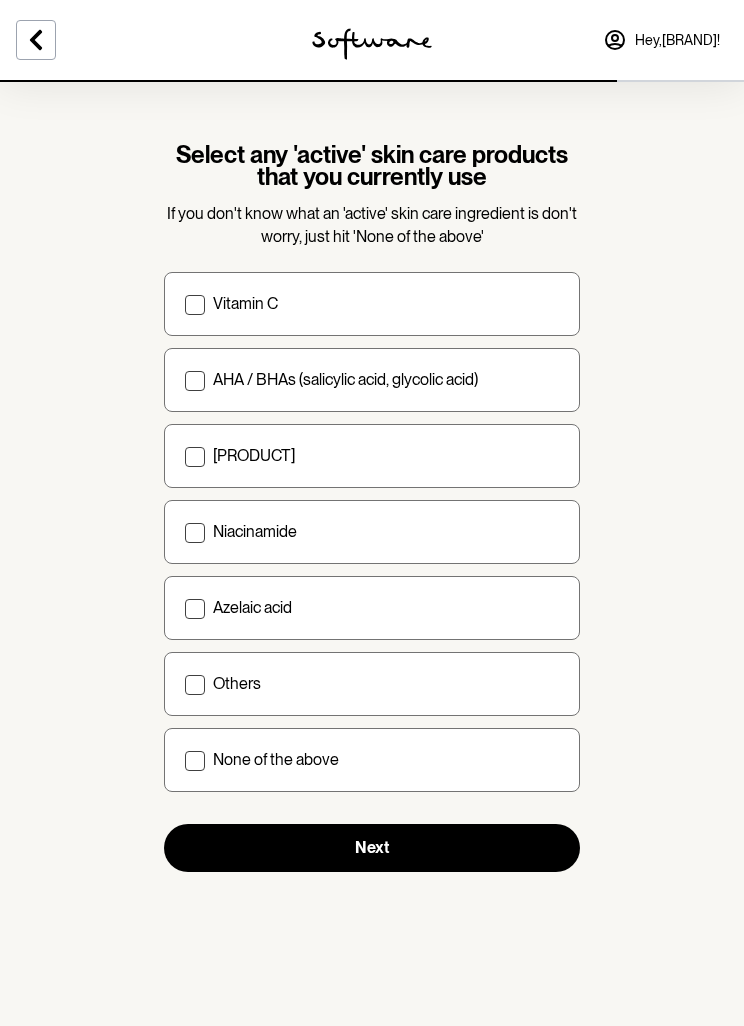 click on "Vitamin C" at bounding box center [372, 304] 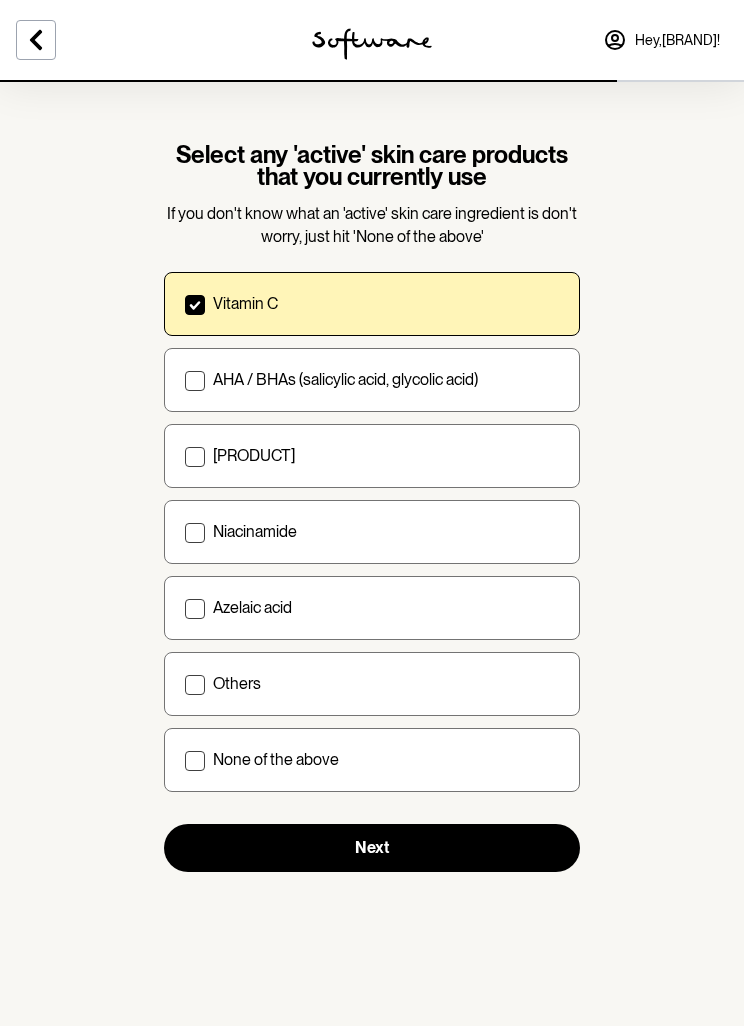 click on "AHA / BHAs (salicylic acid, glycolic acid)" at bounding box center (372, 380) 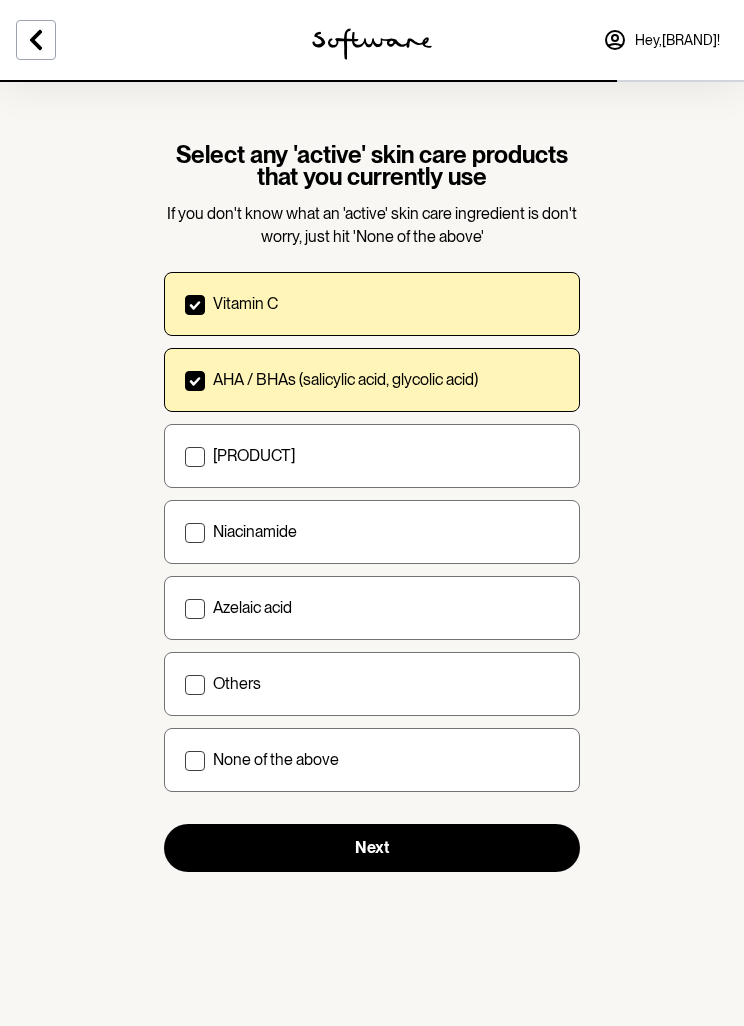 click on "Next" at bounding box center [372, 848] 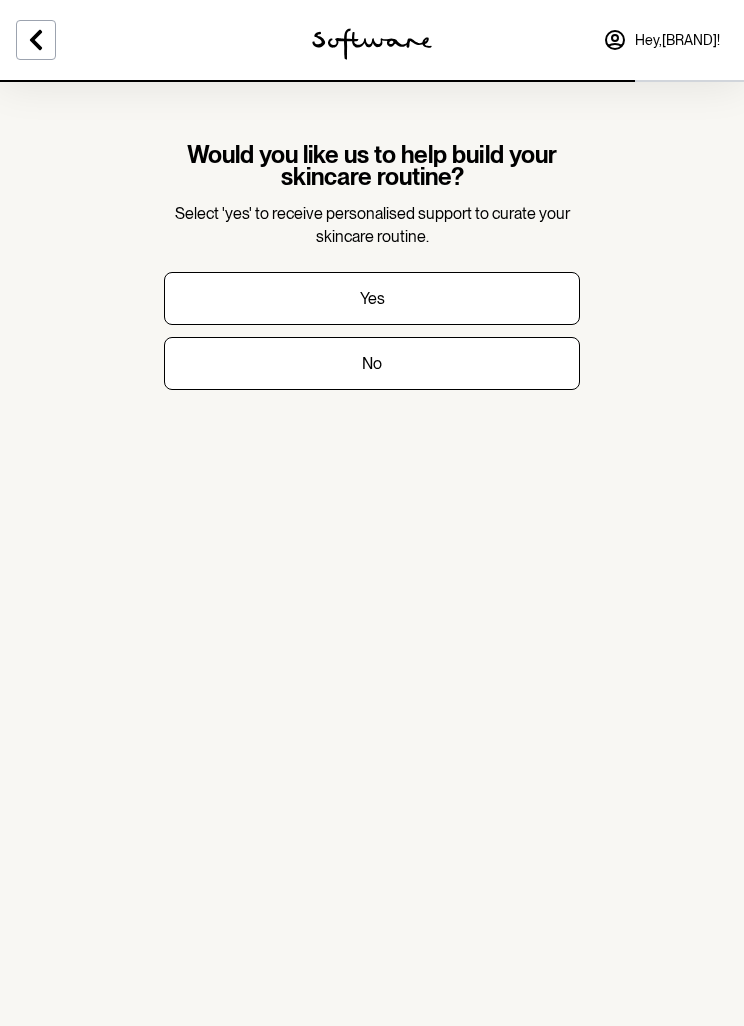 click on "Yes" at bounding box center (372, 298) 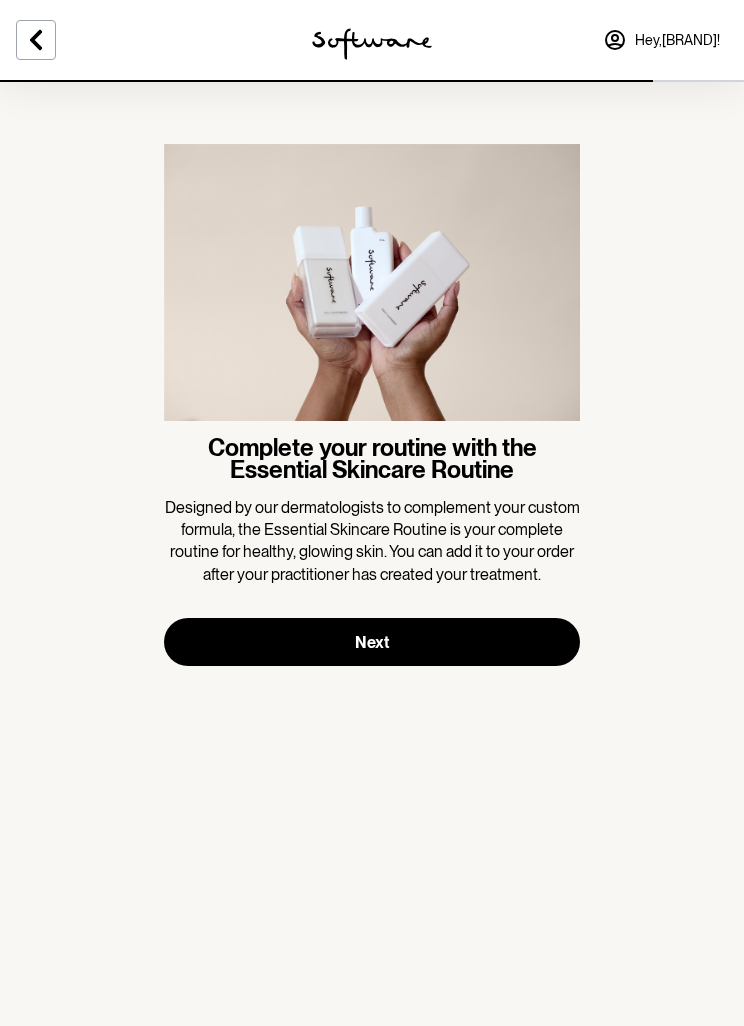 click on "Next" at bounding box center (372, 642) 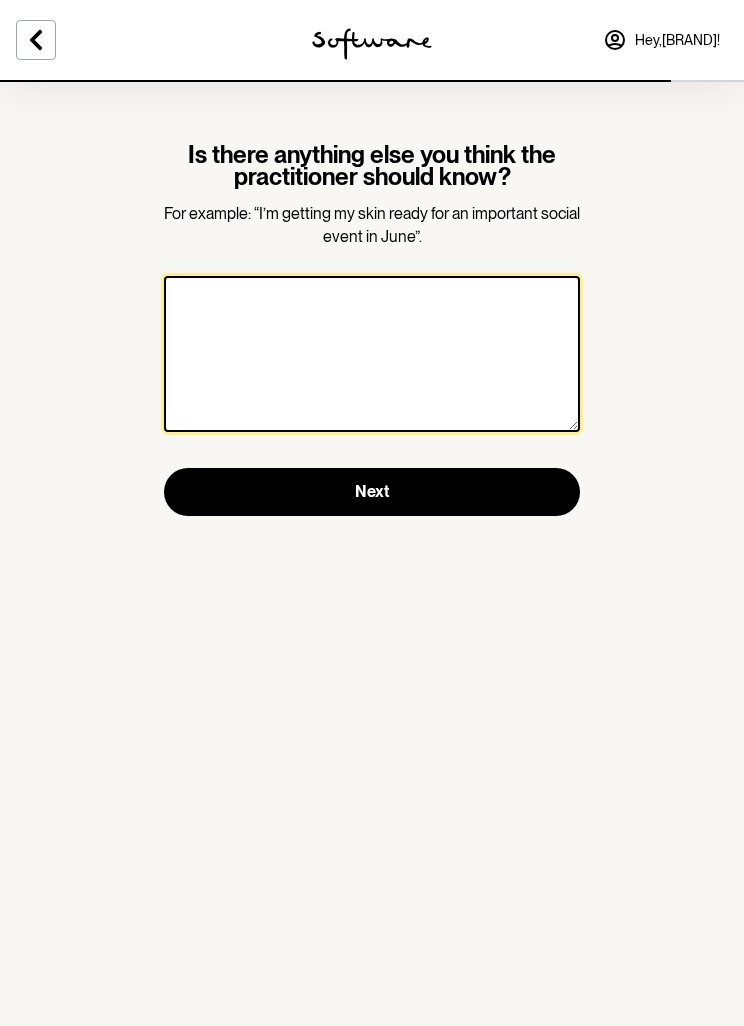 click at bounding box center (372, 354) 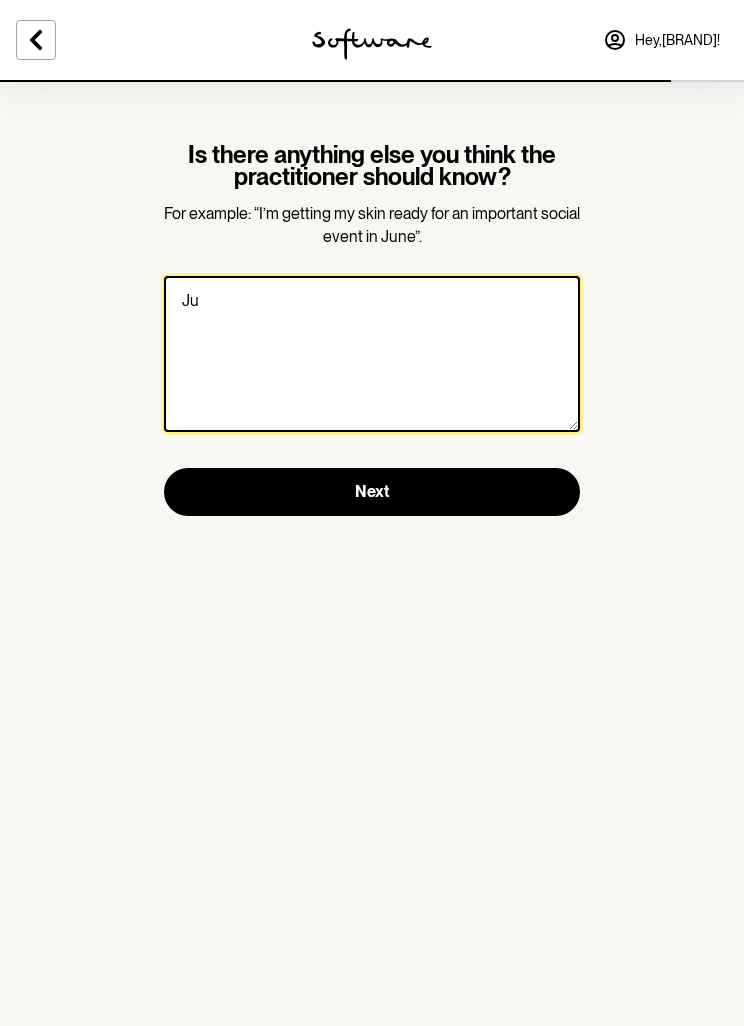 type on "J" 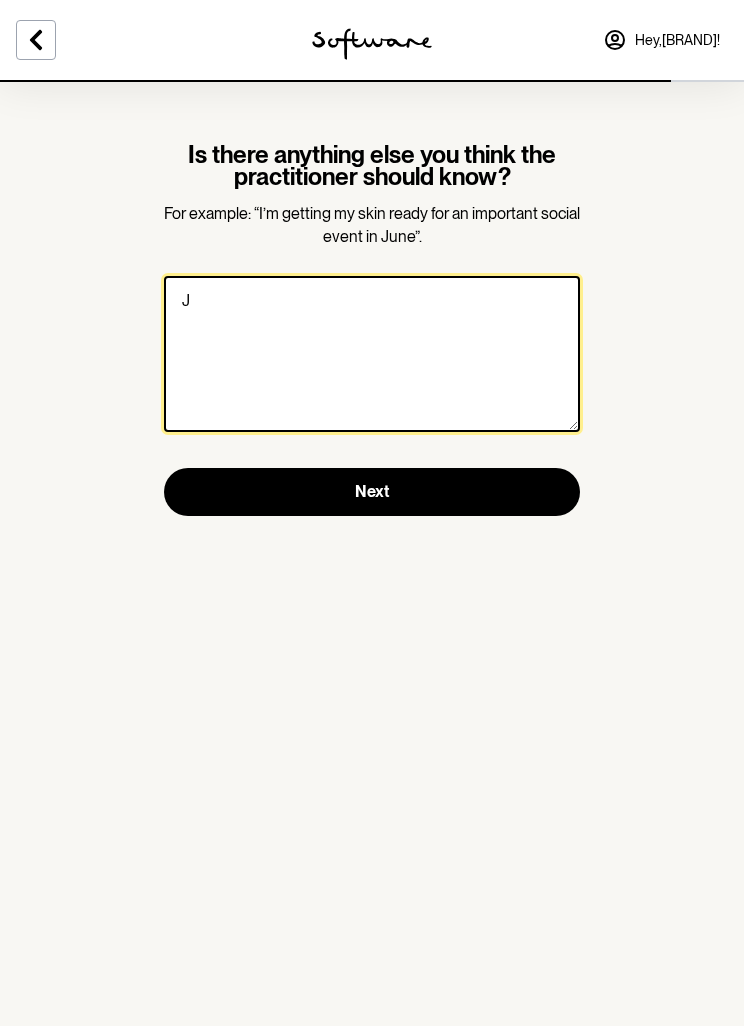 type 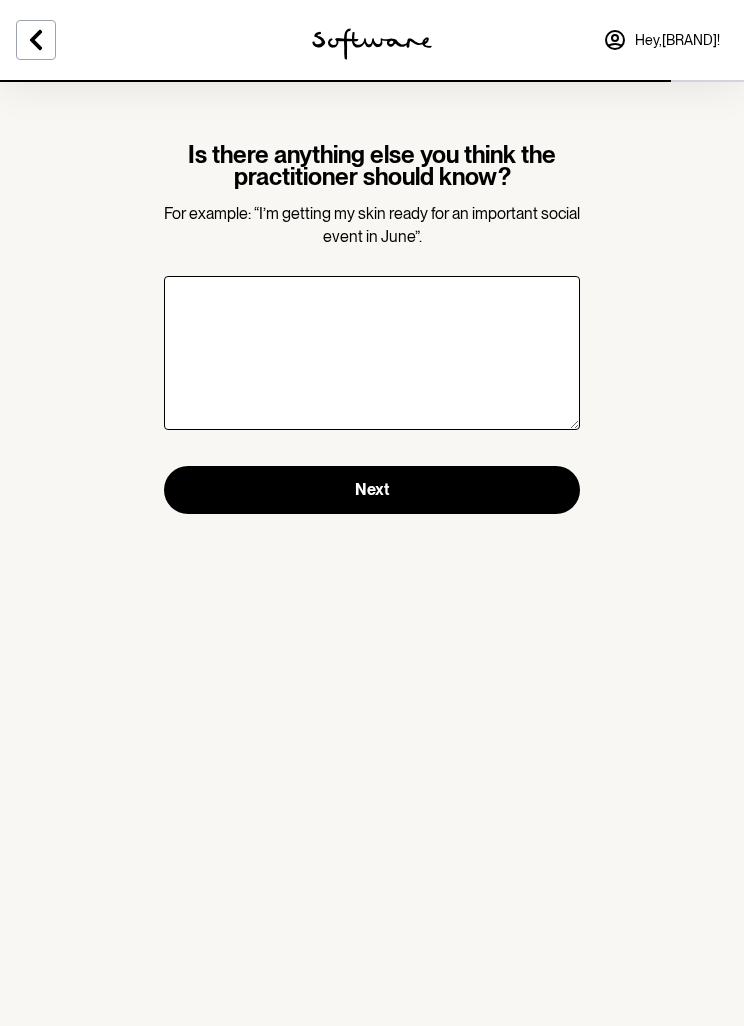 click on "Next" at bounding box center [372, 490] 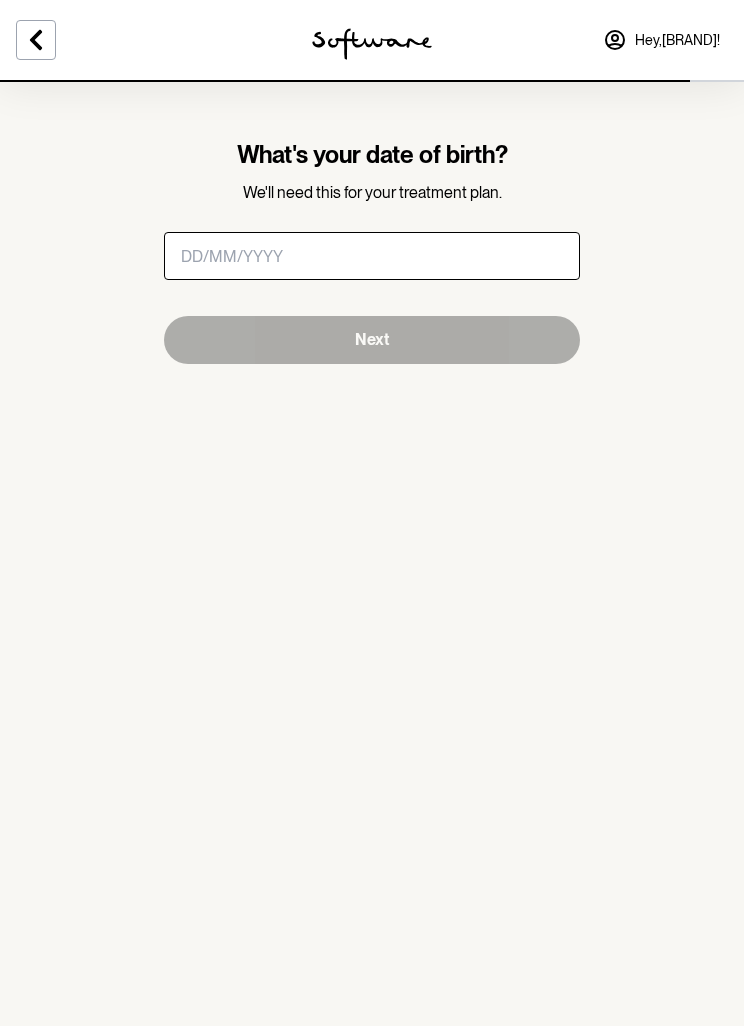 click at bounding box center [372, 256] 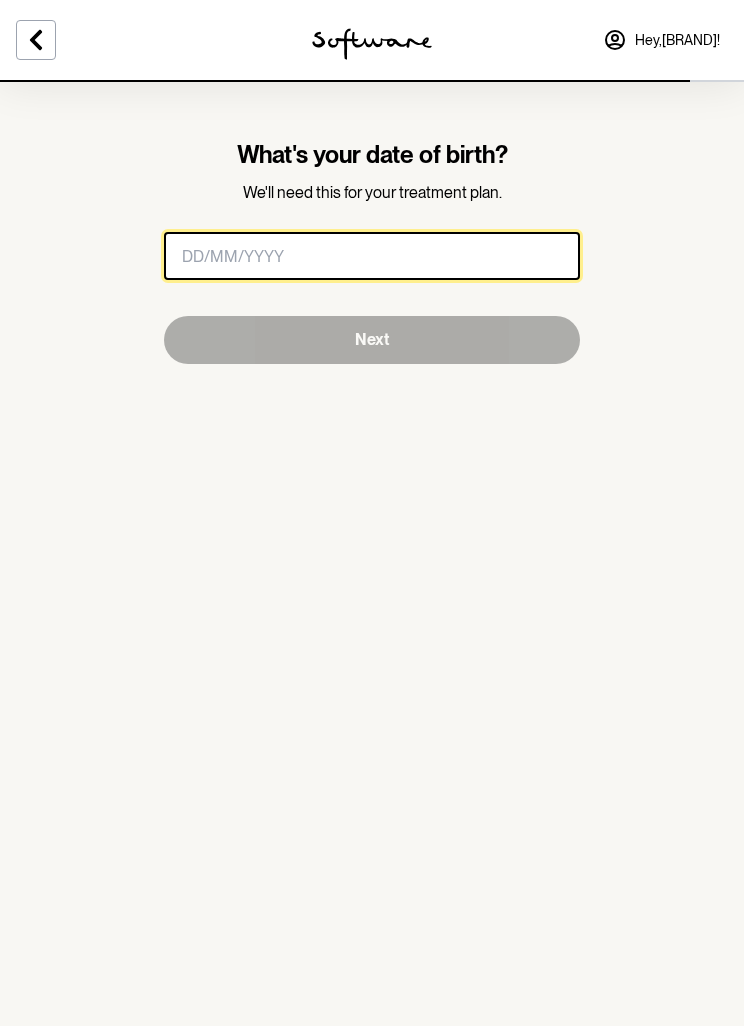 click at bounding box center (372, 256) 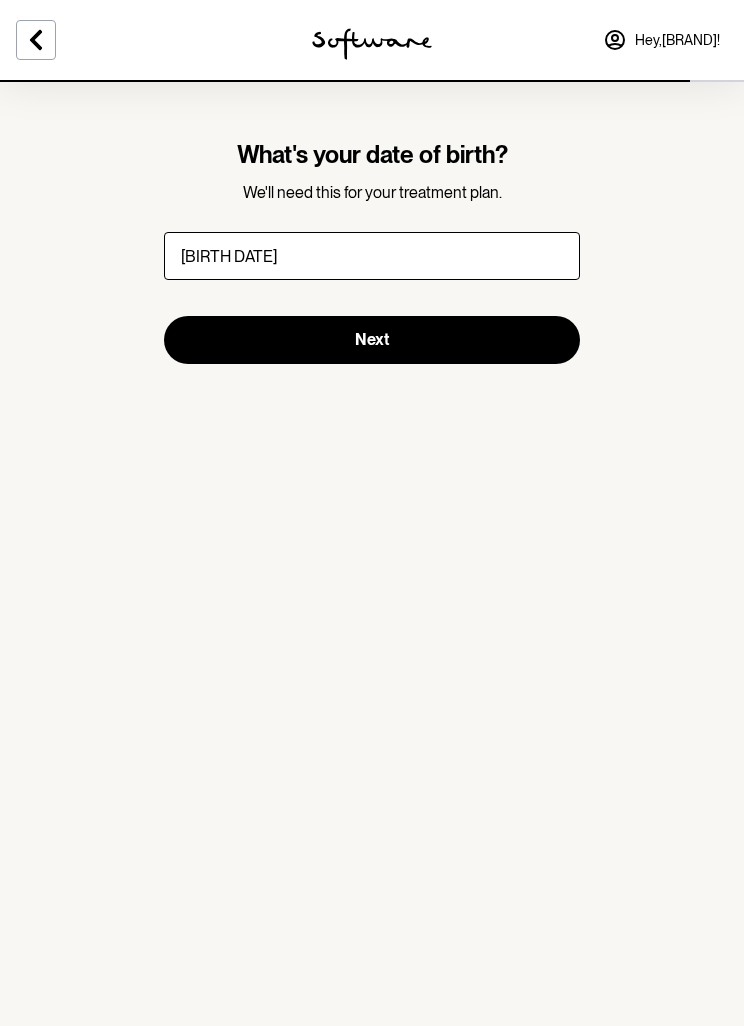 click on "What's your [BIRTH DATE]? We'll need this for your treatment plan. Next" at bounding box center [372, 513] 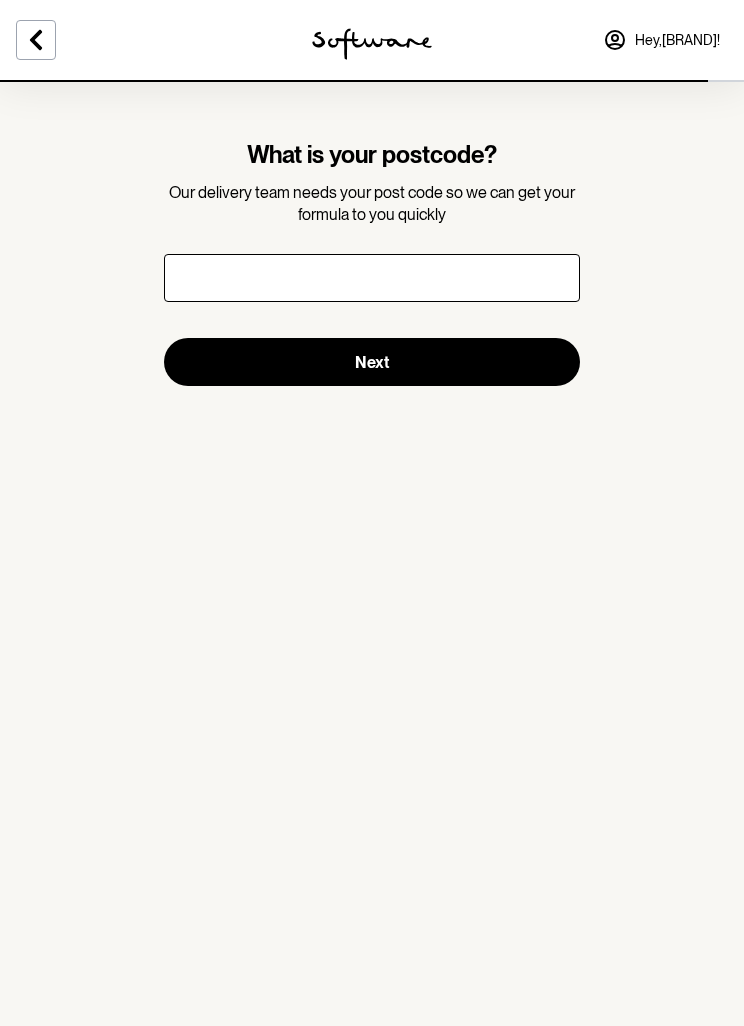 click at bounding box center (372, 278) 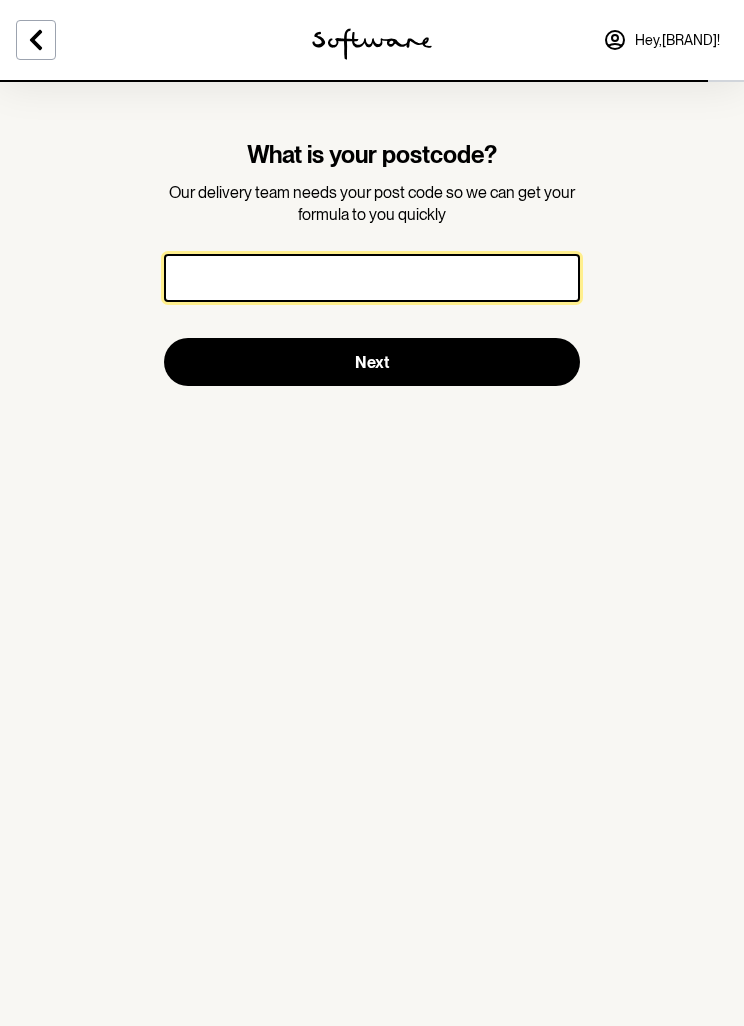 type on "[POSTCODE]" 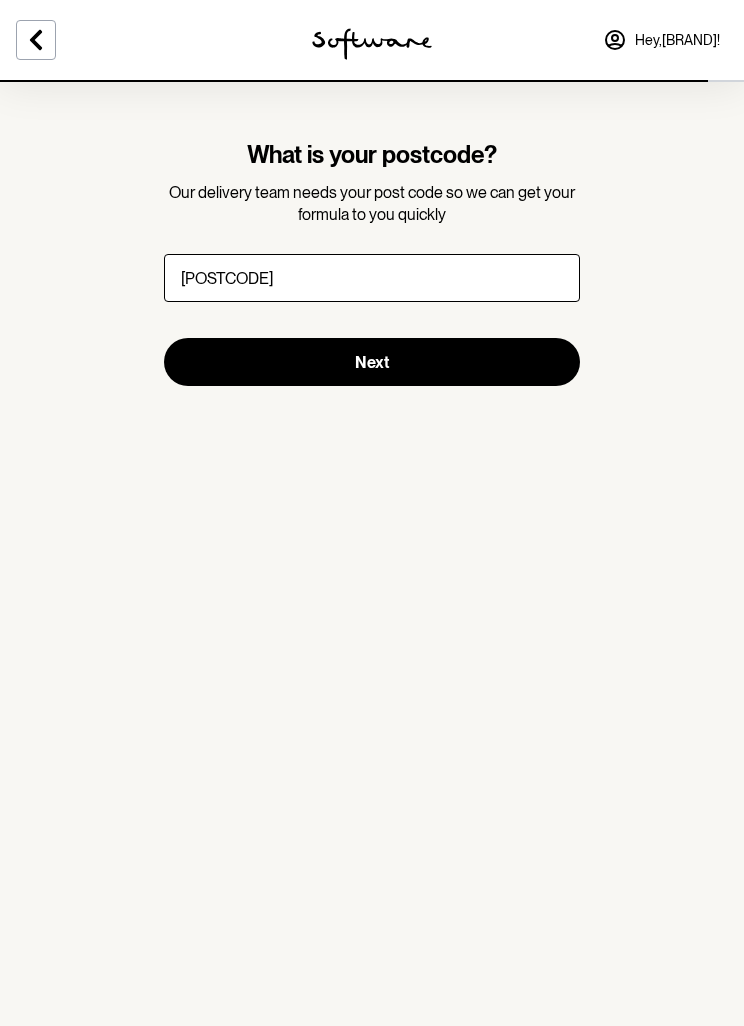 click on "What is your [POSTCODE]? Our delivery team needs your post code so we can get your formula to you quickly 3805 Next" at bounding box center (372, 265) 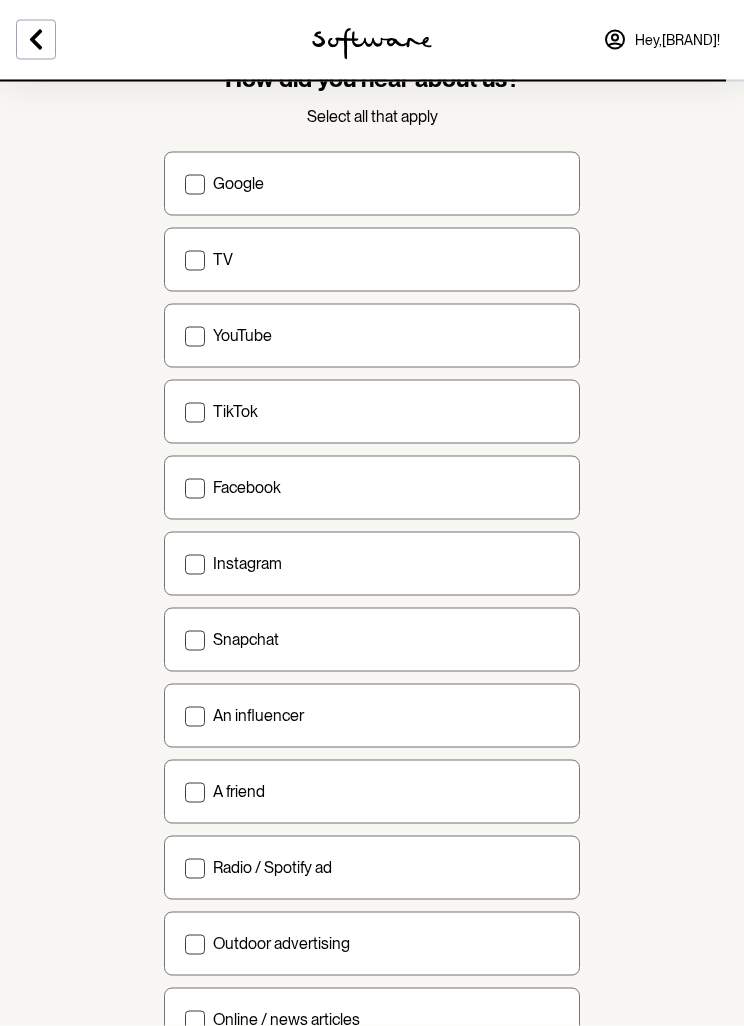 scroll, scrollTop: 65, scrollLeft: 0, axis: vertical 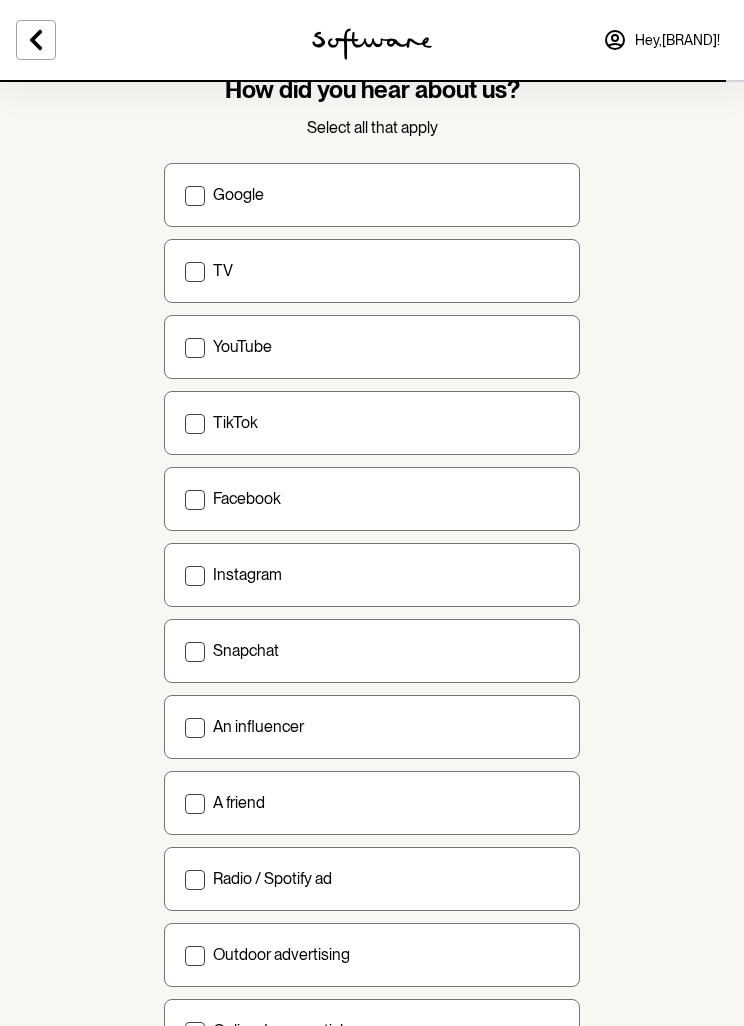 click at bounding box center (195, 348) 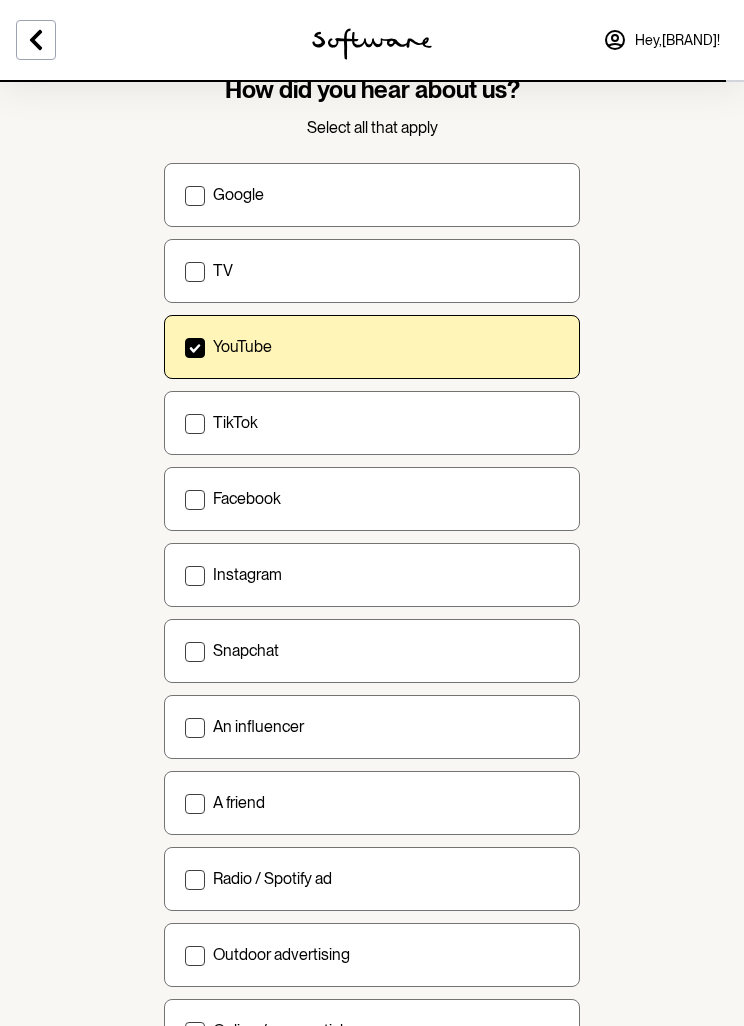 click at bounding box center [195, 424] 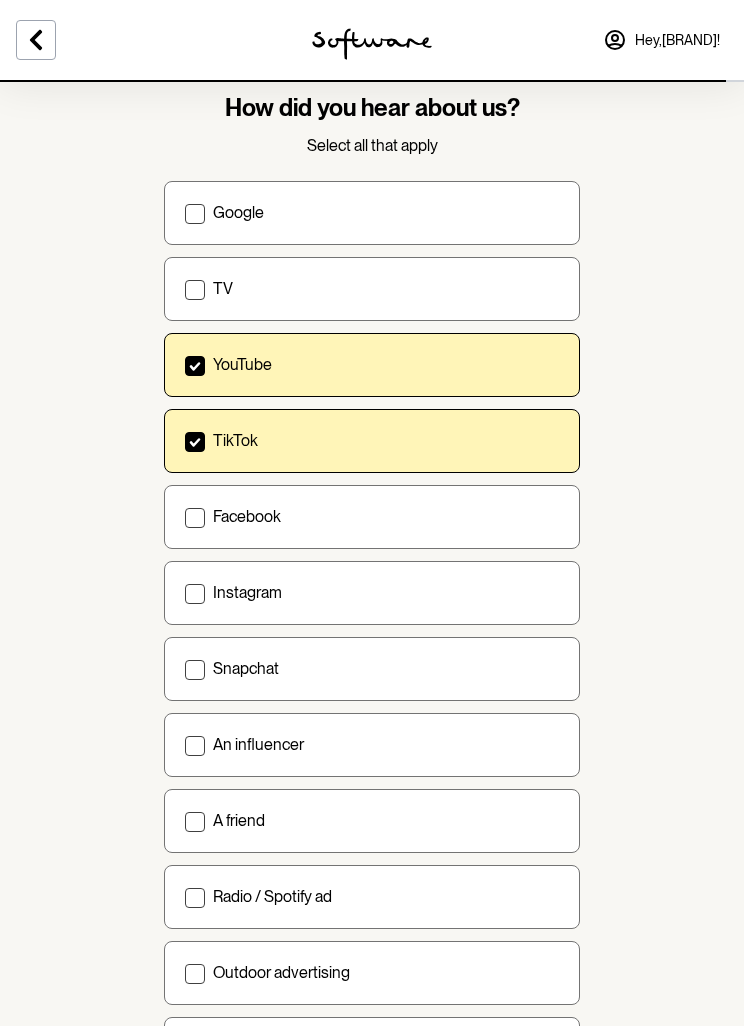 scroll, scrollTop: 42, scrollLeft: 0, axis: vertical 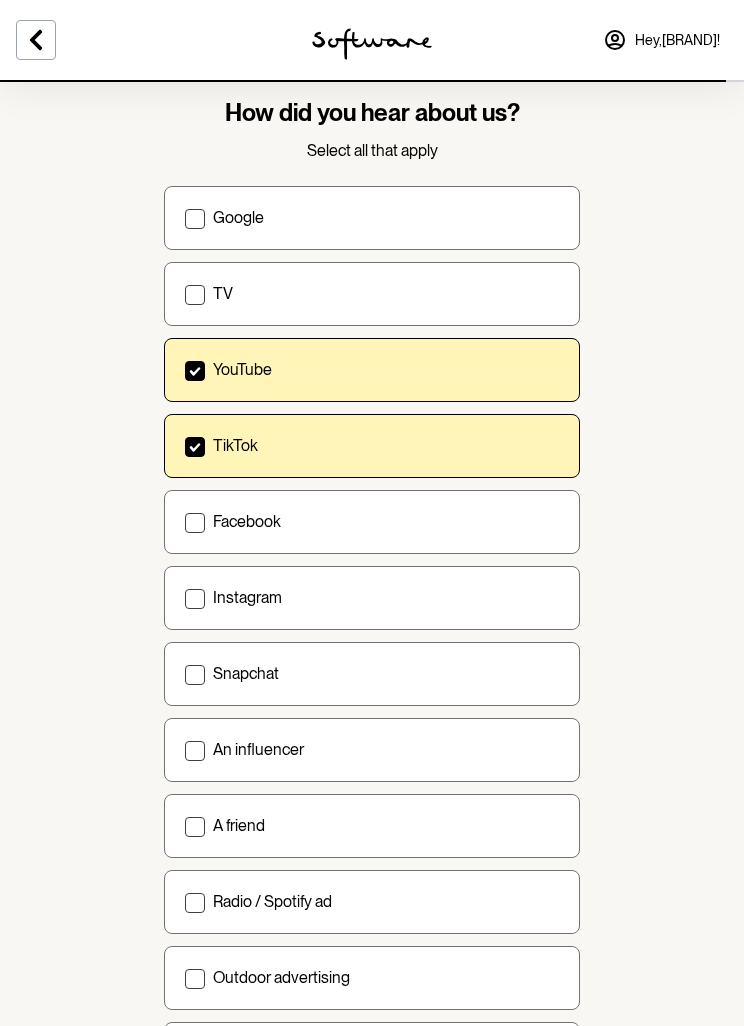 click on "Google" at bounding box center (372, 218) 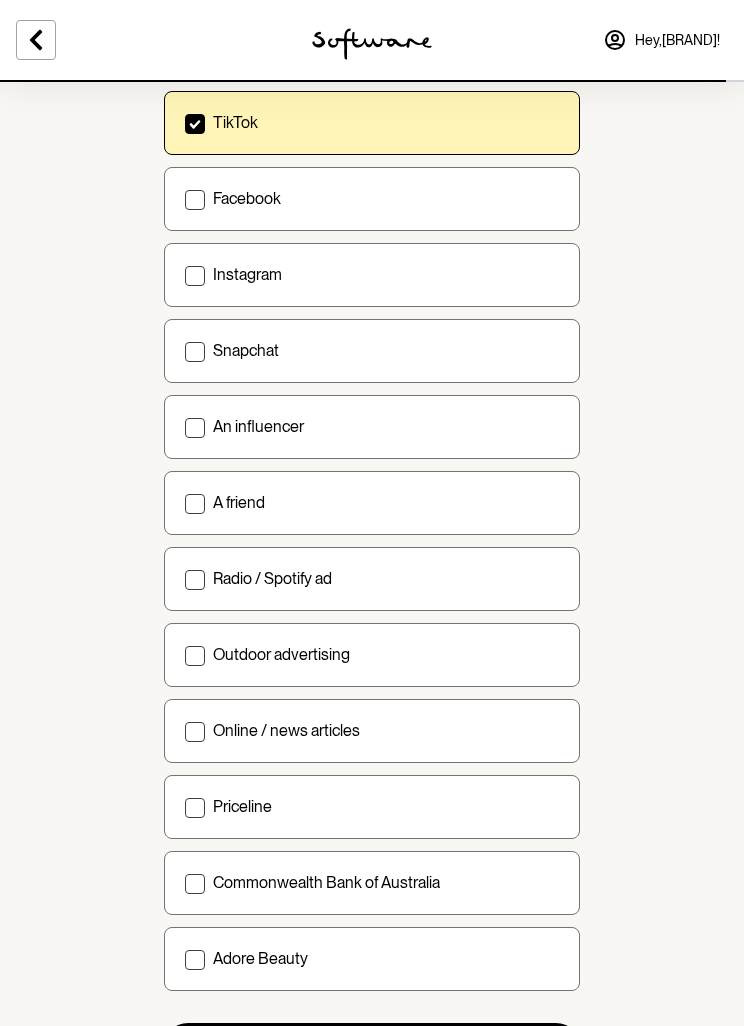 scroll, scrollTop: 409, scrollLeft: 0, axis: vertical 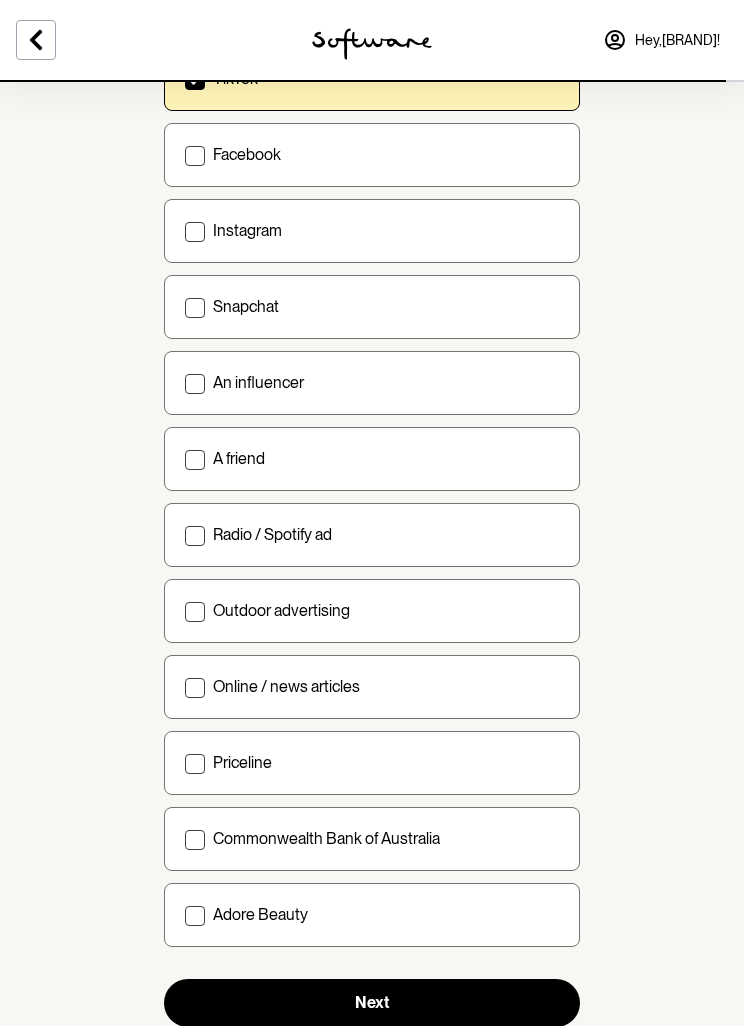 click on "Next" at bounding box center [372, 1003] 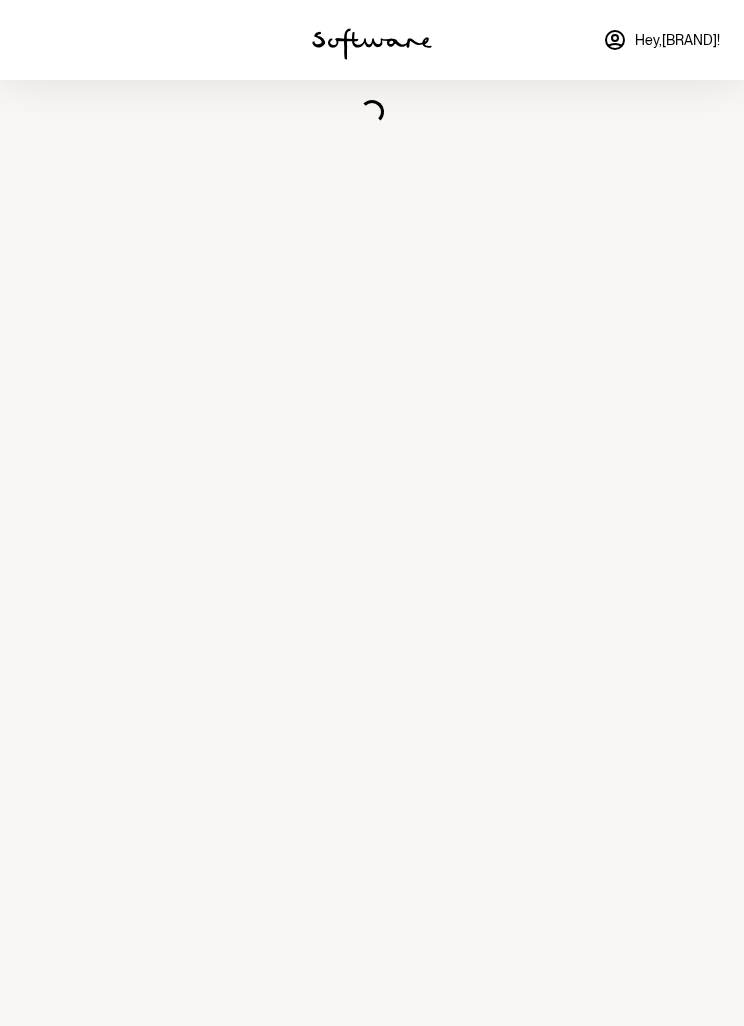 scroll, scrollTop: 0, scrollLeft: 0, axis: both 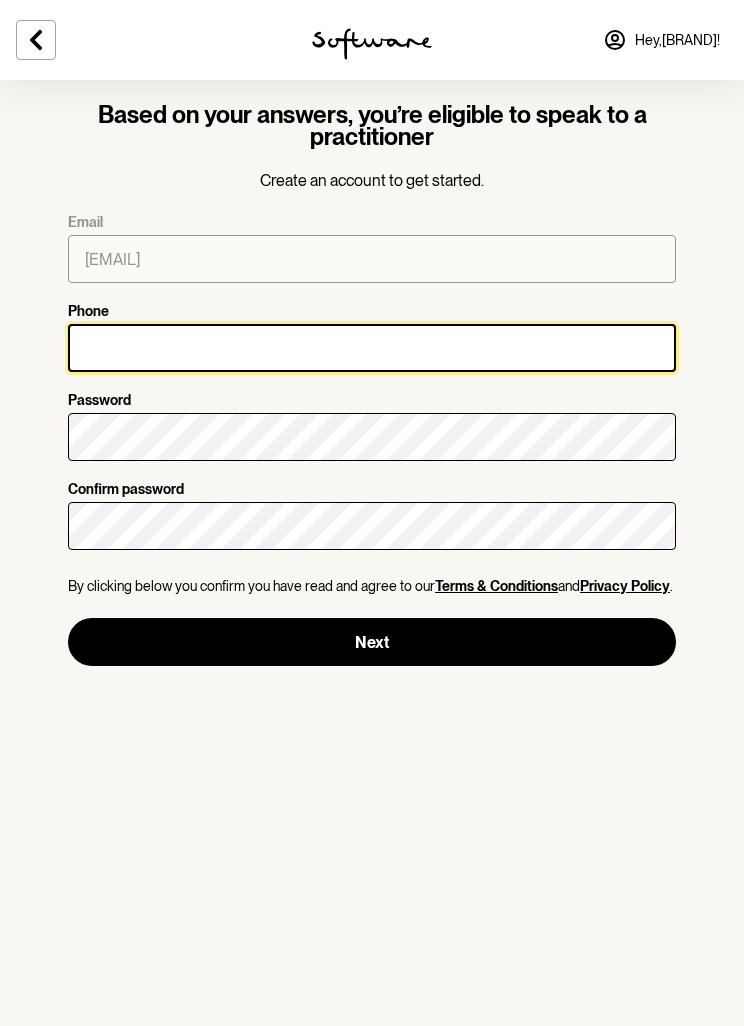 click on "Phone" at bounding box center [372, 348] 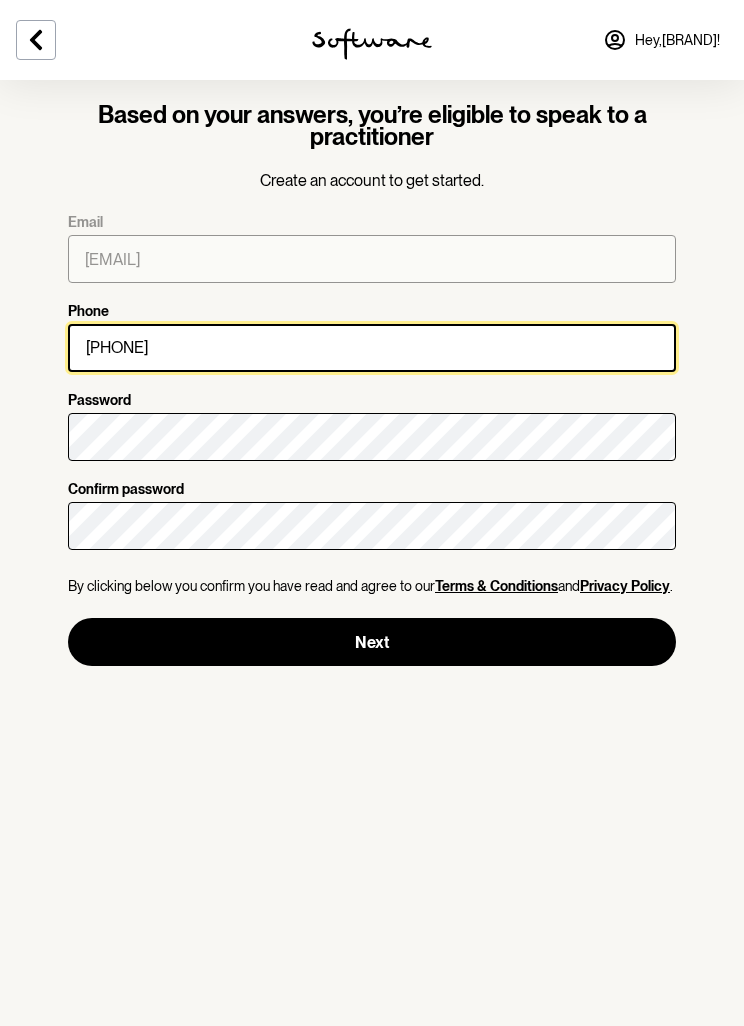 type on "[PHONE]" 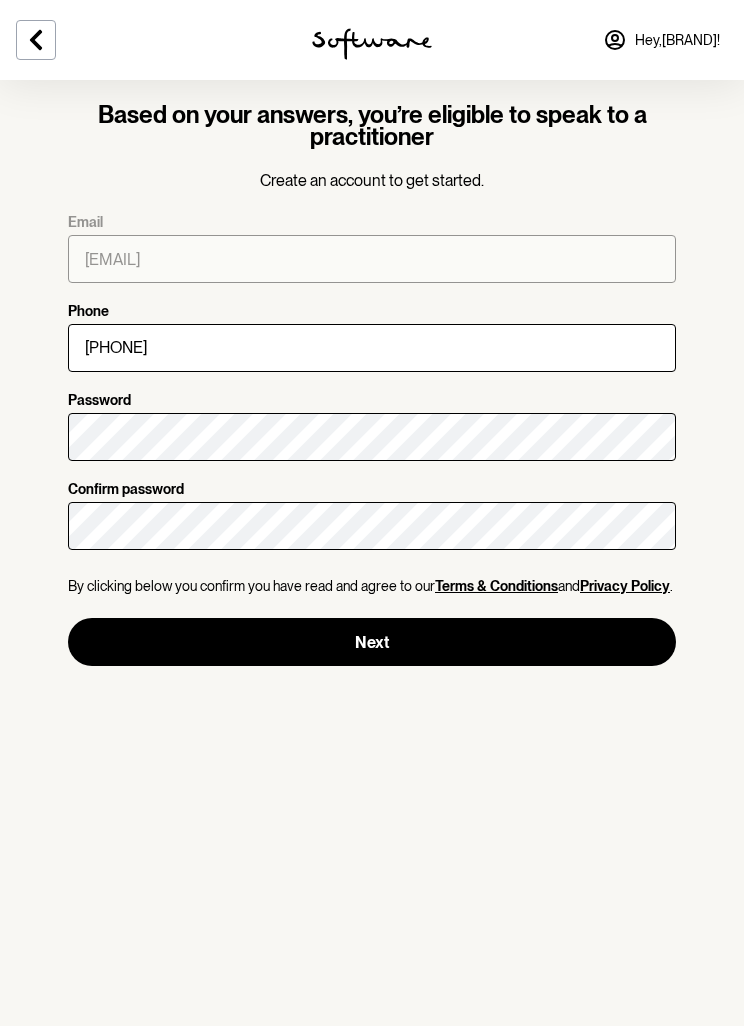click on "Next" at bounding box center (372, 642) 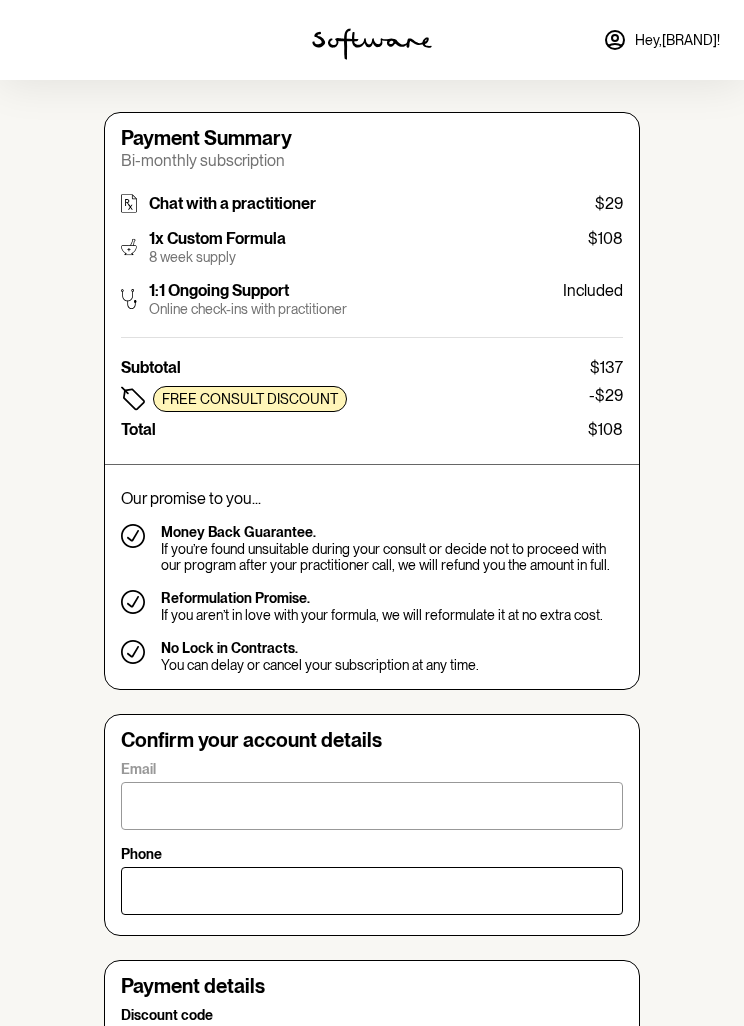 type on "[EMAIL]" 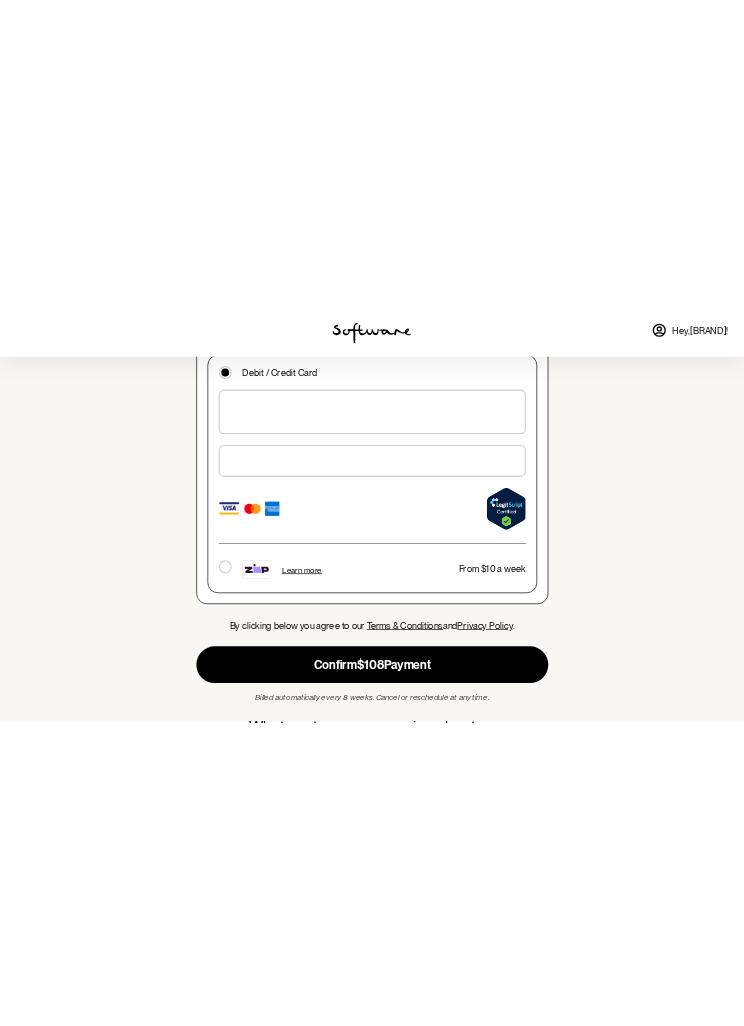 scroll, scrollTop: 1169, scrollLeft: 0, axis: vertical 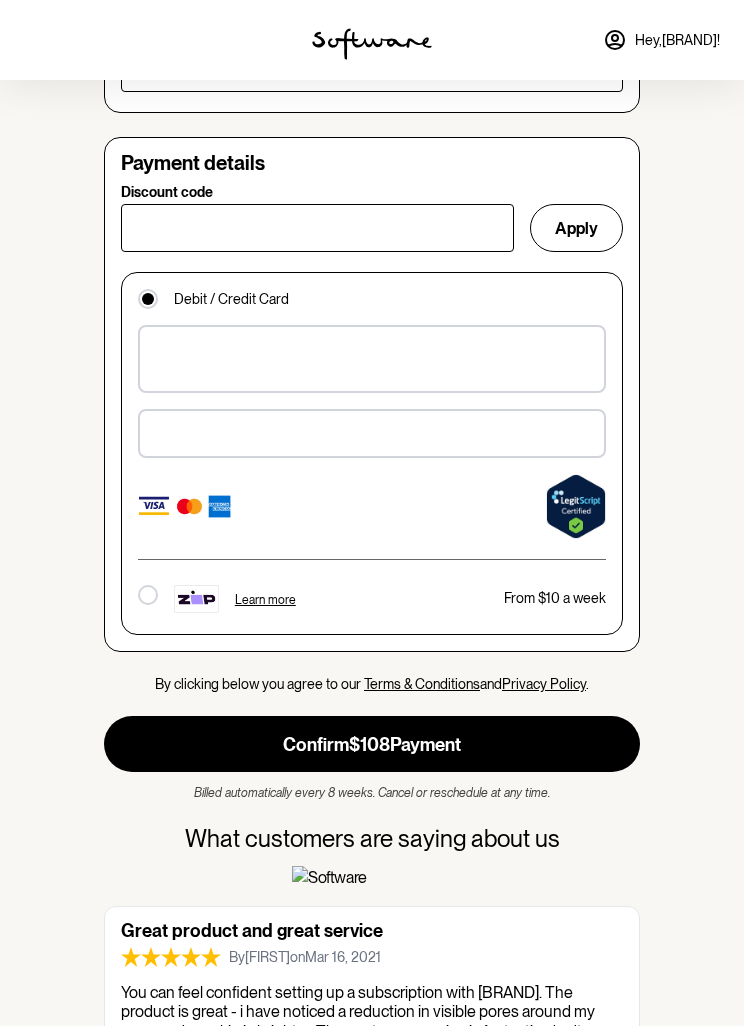 click at bounding box center [372, 433] 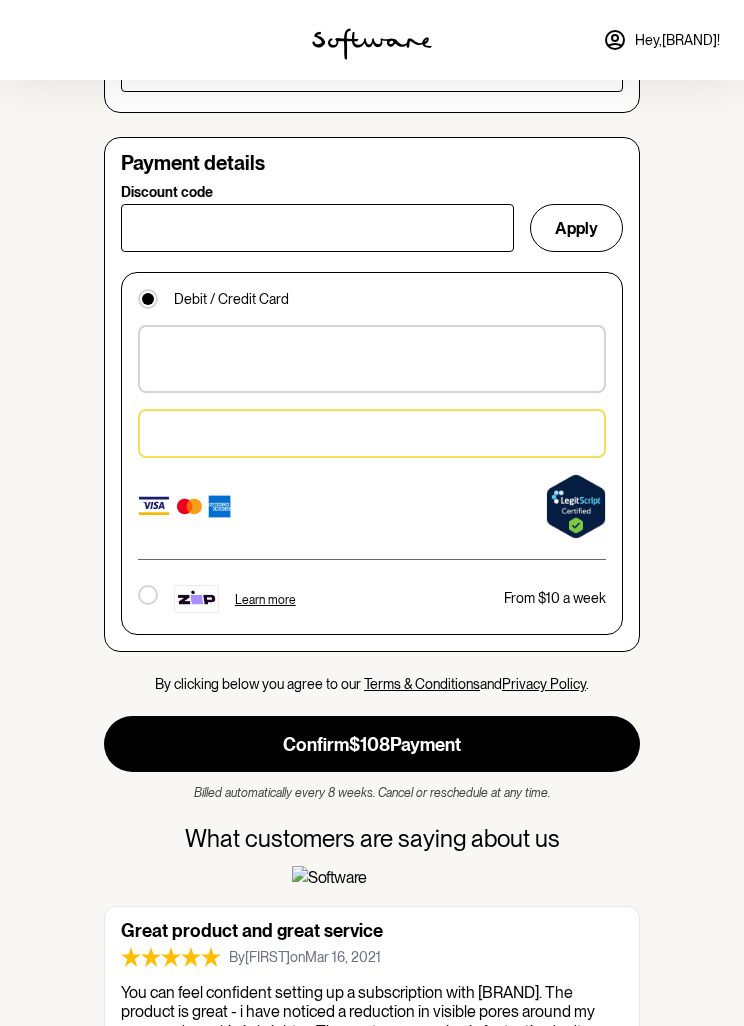 click at bounding box center [372, 433] 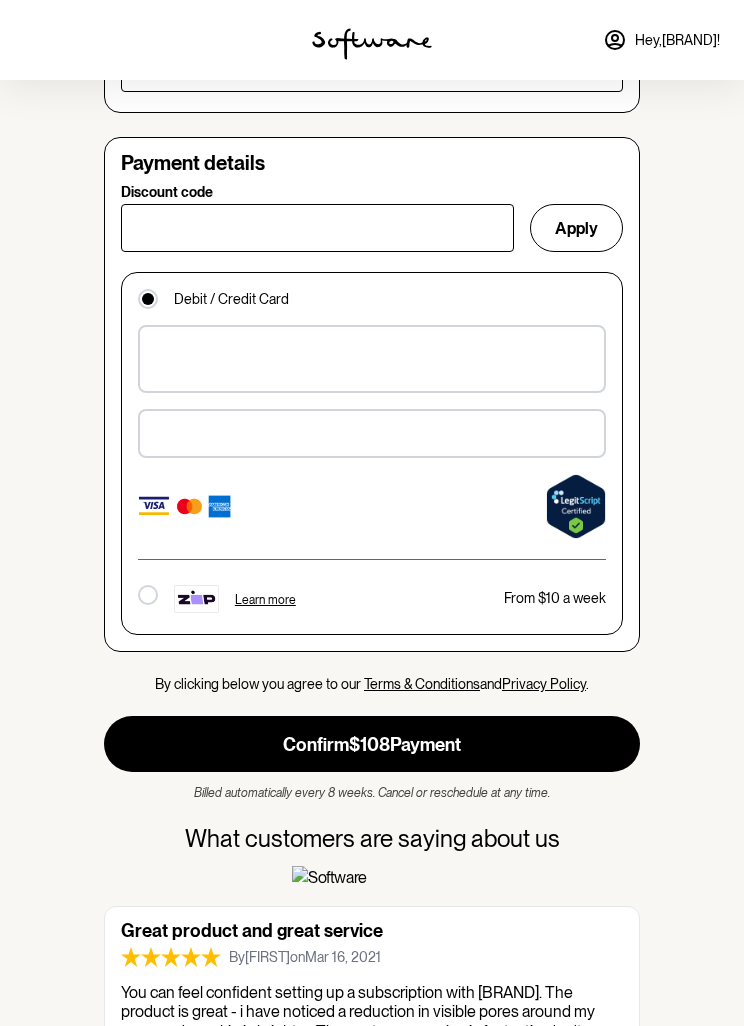 click at bounding box center (186, 506) 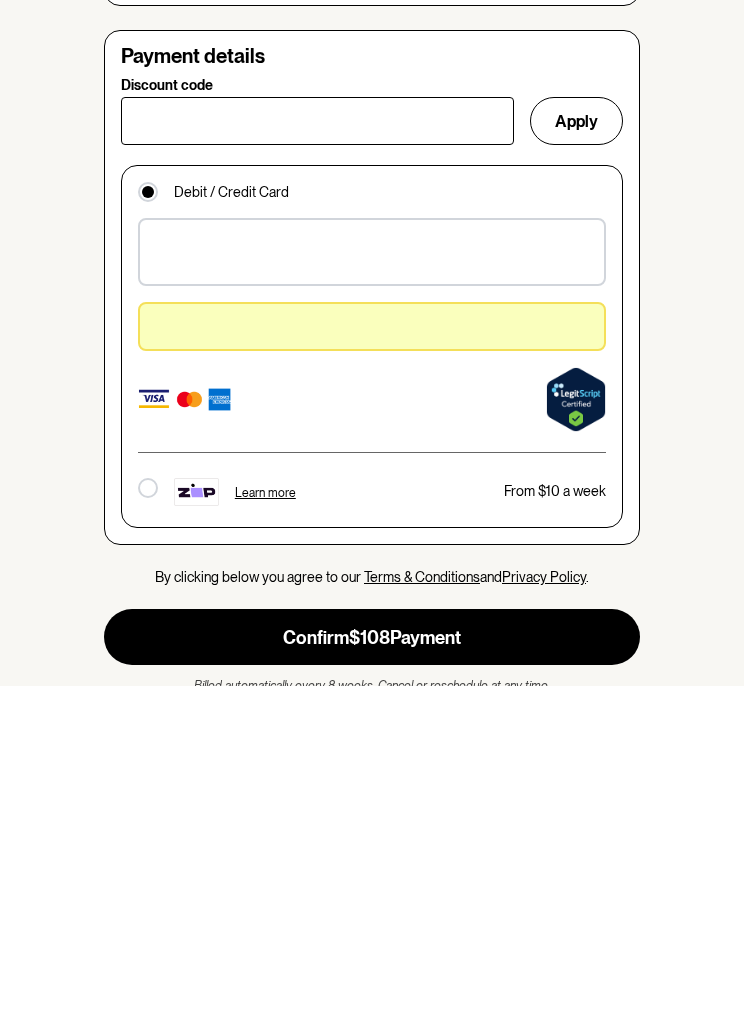 scroll, scrollTop: 940, scrollLeft: 0, axis: vertical 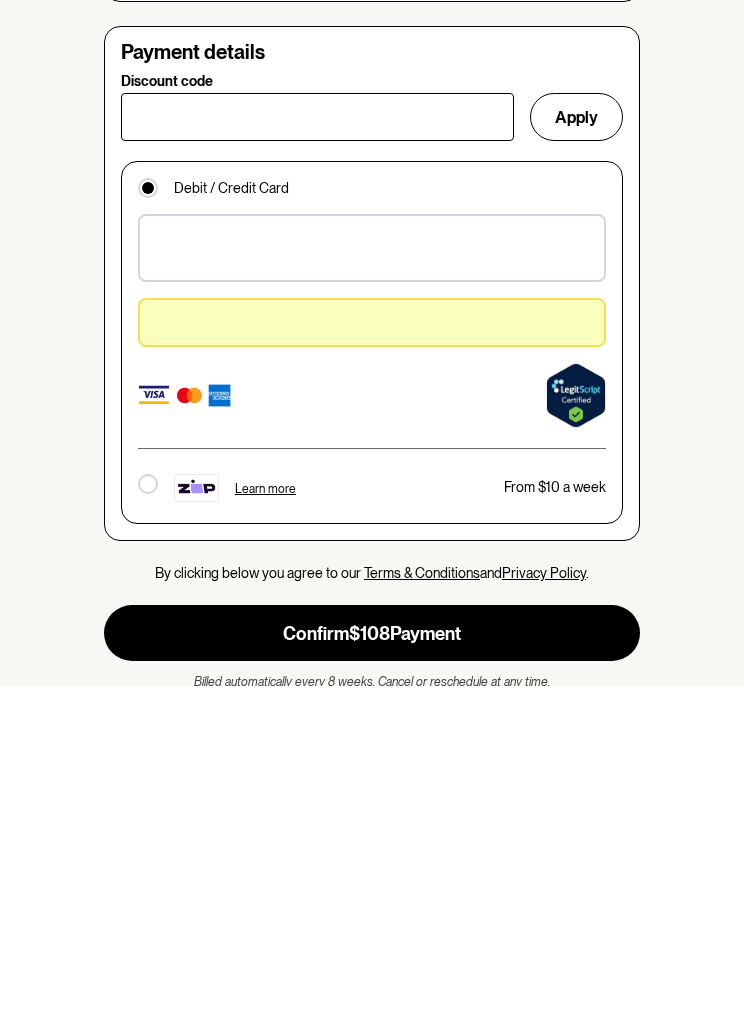 click on "Confirm  $108  Payment" at bounding box center [372, 973] 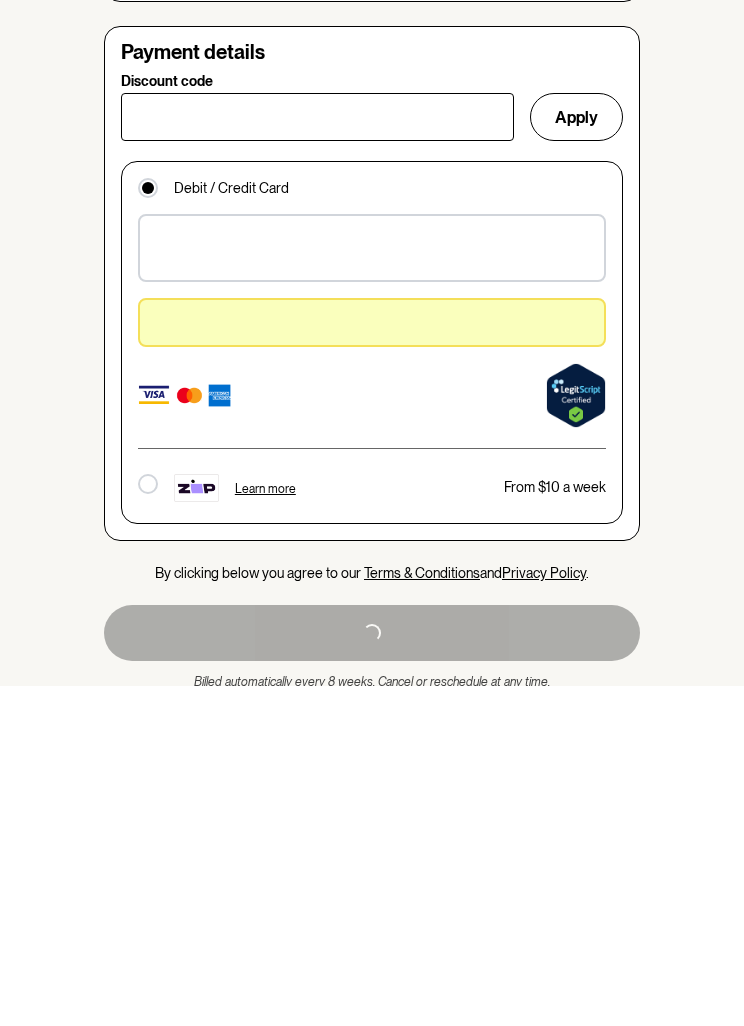 scroll, scrollTop: 1280, scrollLeft: 0, axis: vertical 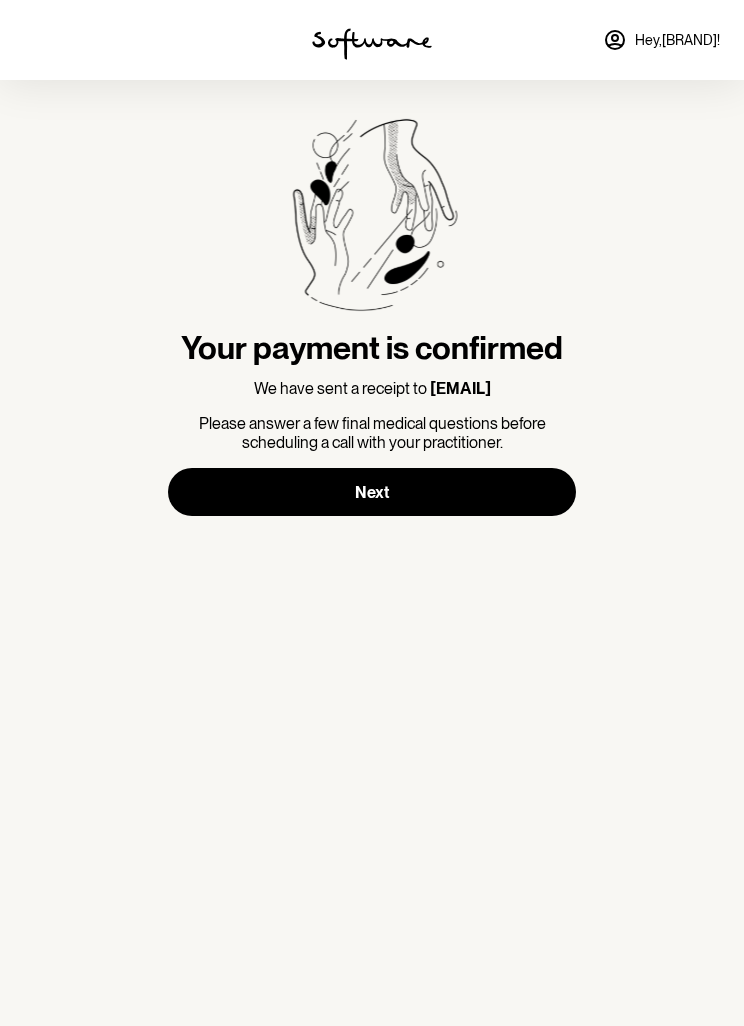 click on "Next" at bounding box center [372, 492] 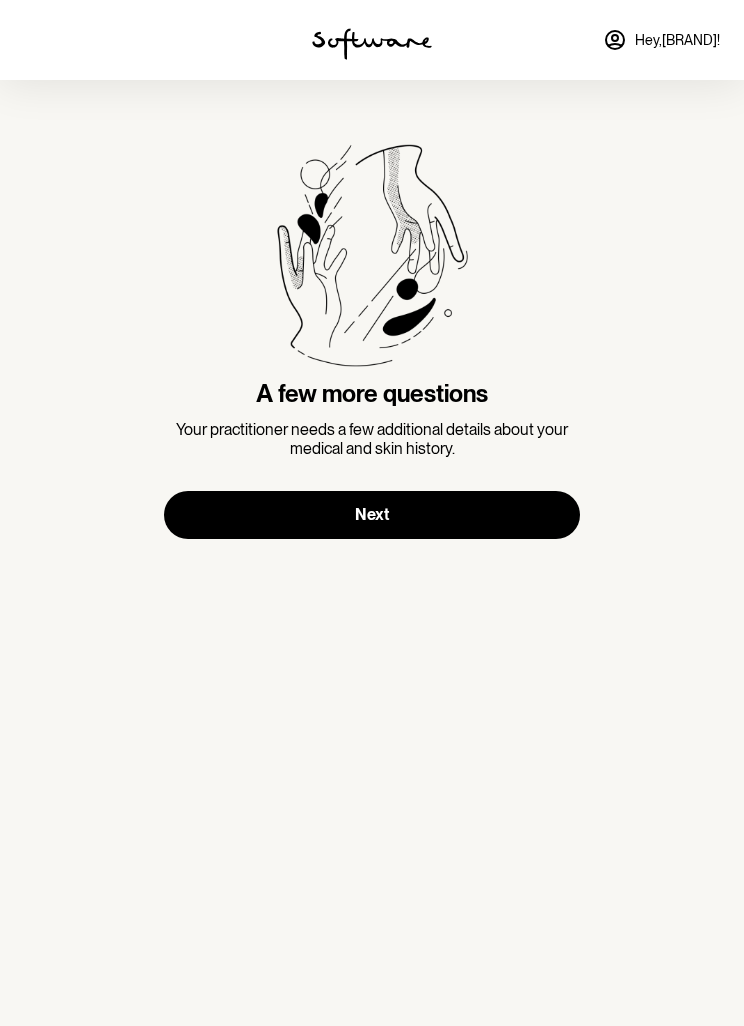 click on "Next" at bounding box center (372, 515) 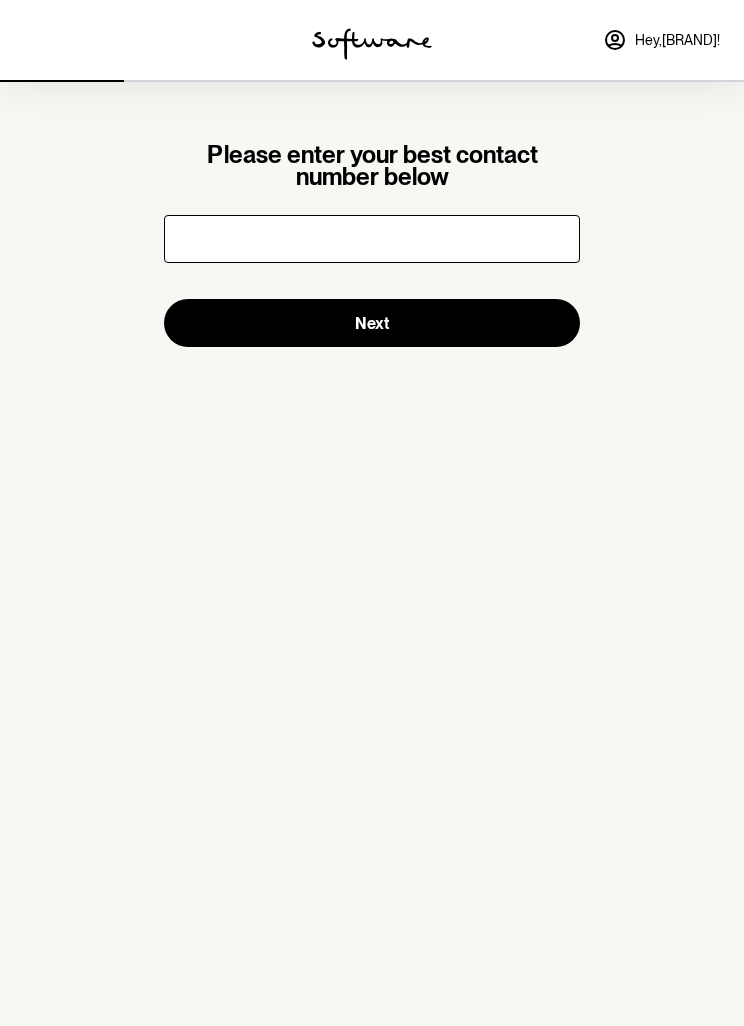 type on "[PHONE]" 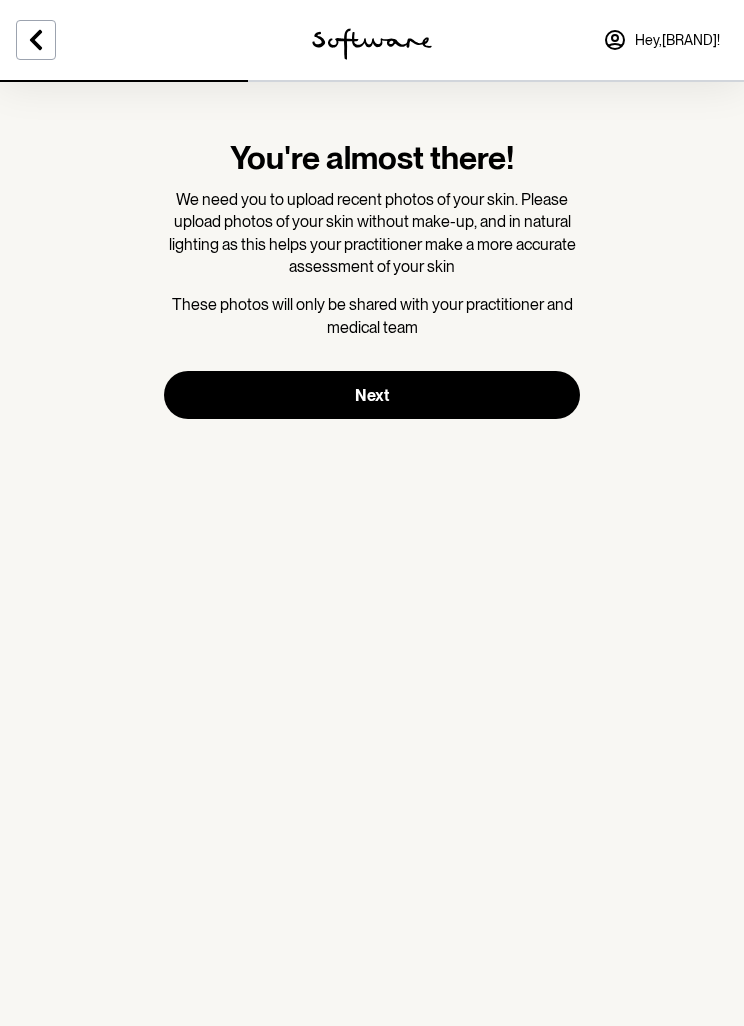 click on "Next" at bounding box center [372, 395] 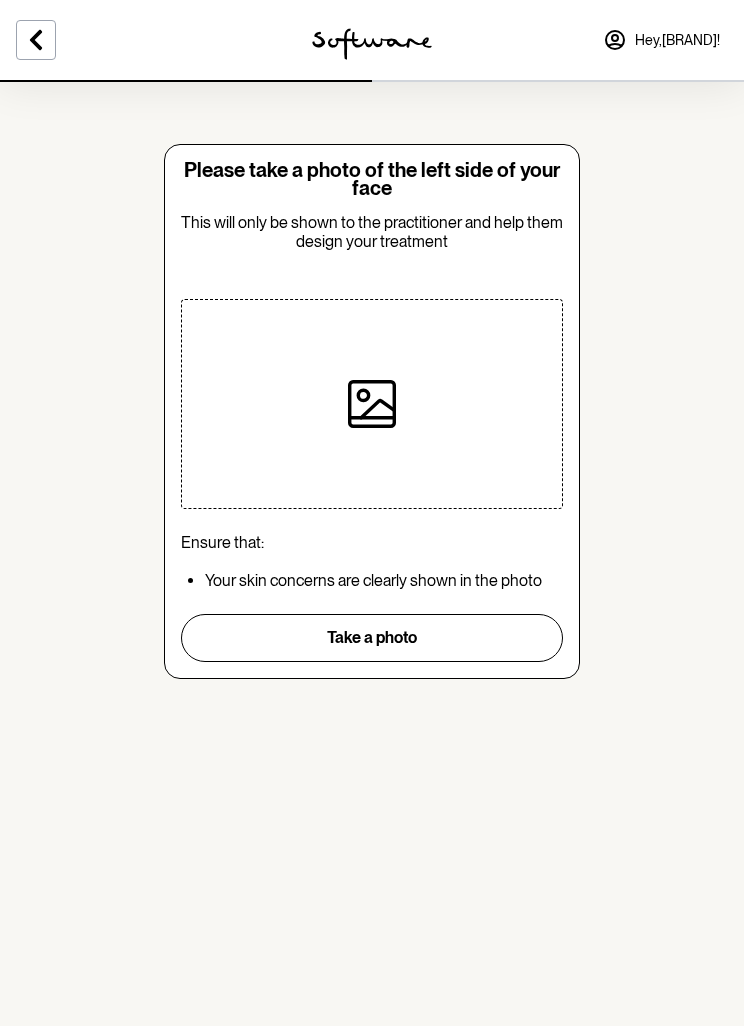 click on "Take a photo" at bounding box center (372, 638) 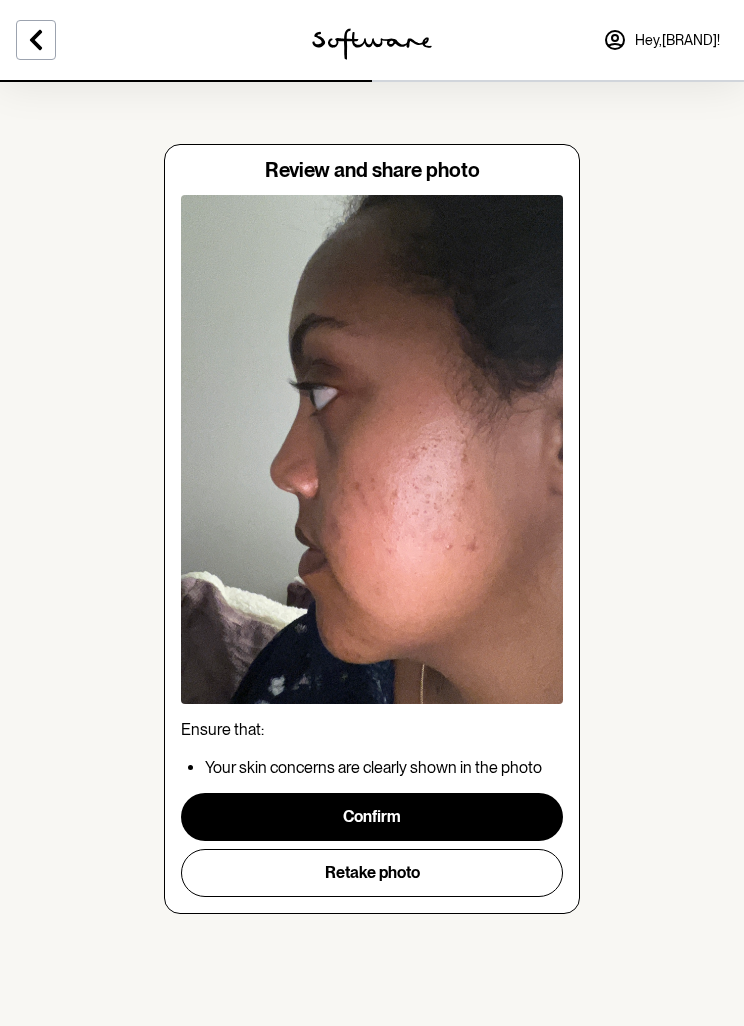 click on "Confirm" at bounding box center (372, 817) 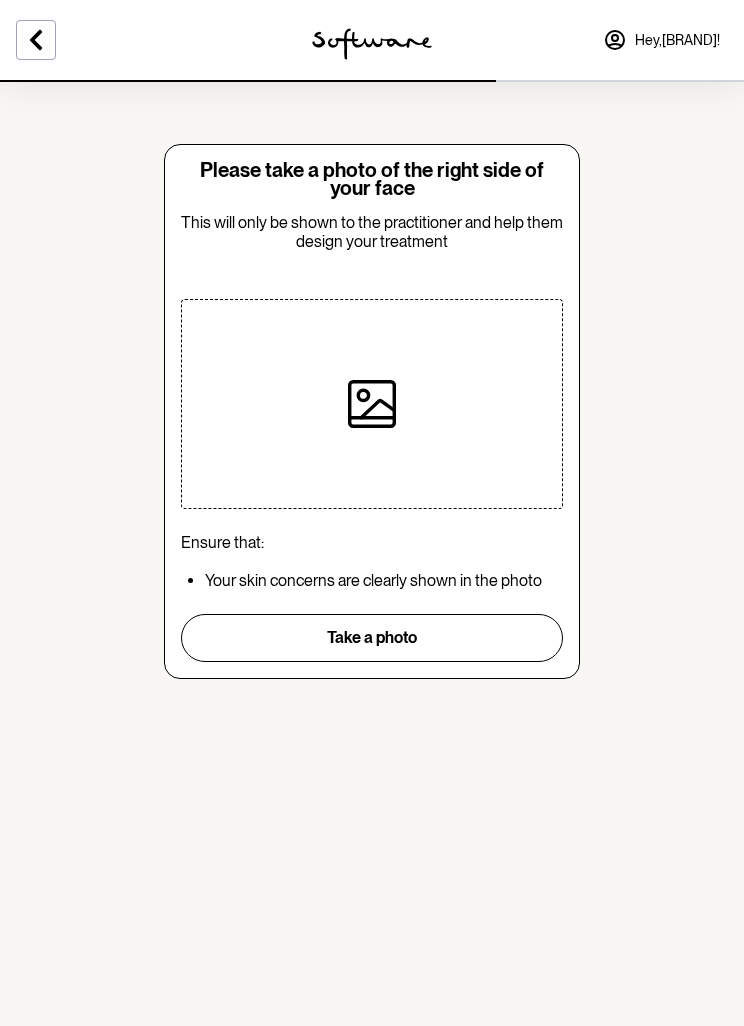 click on "Take a photo" at bounding box center [372, 638] 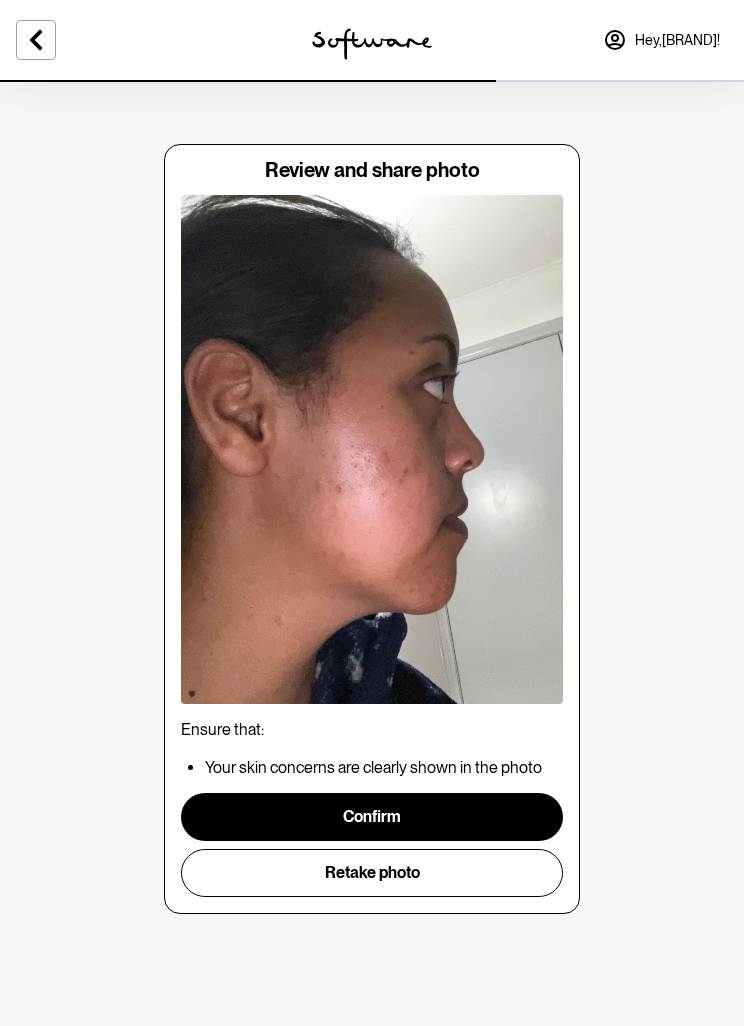 click on "Confirm" at bounding box center [372, 817] 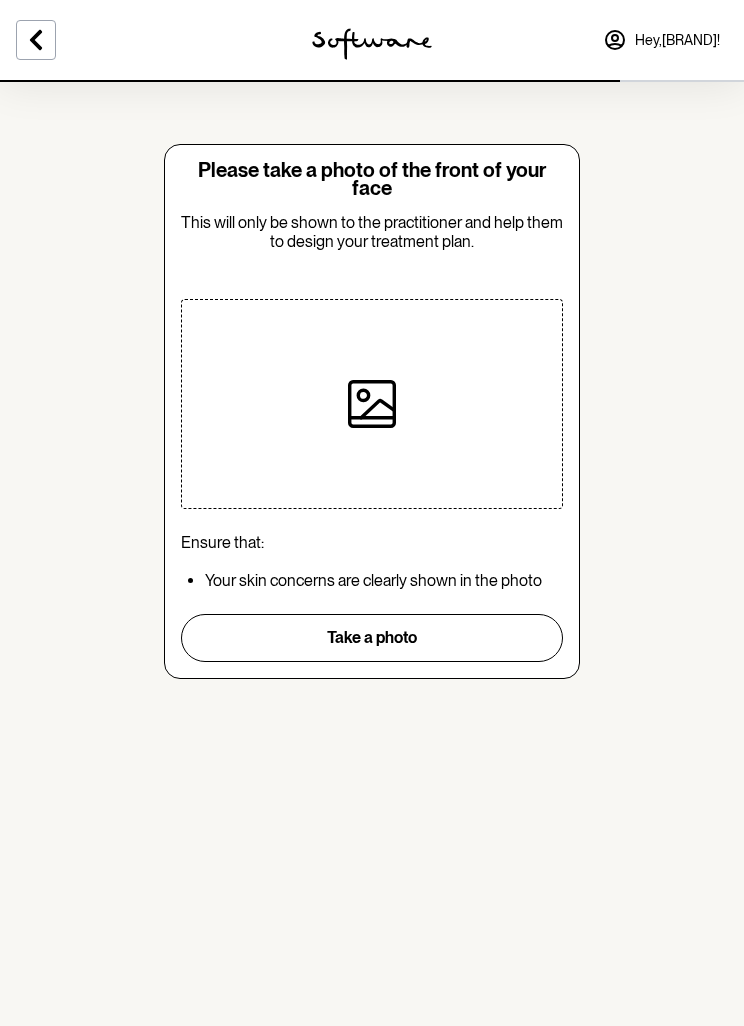 click on "Take a photo" at bounding box center [372, 638] 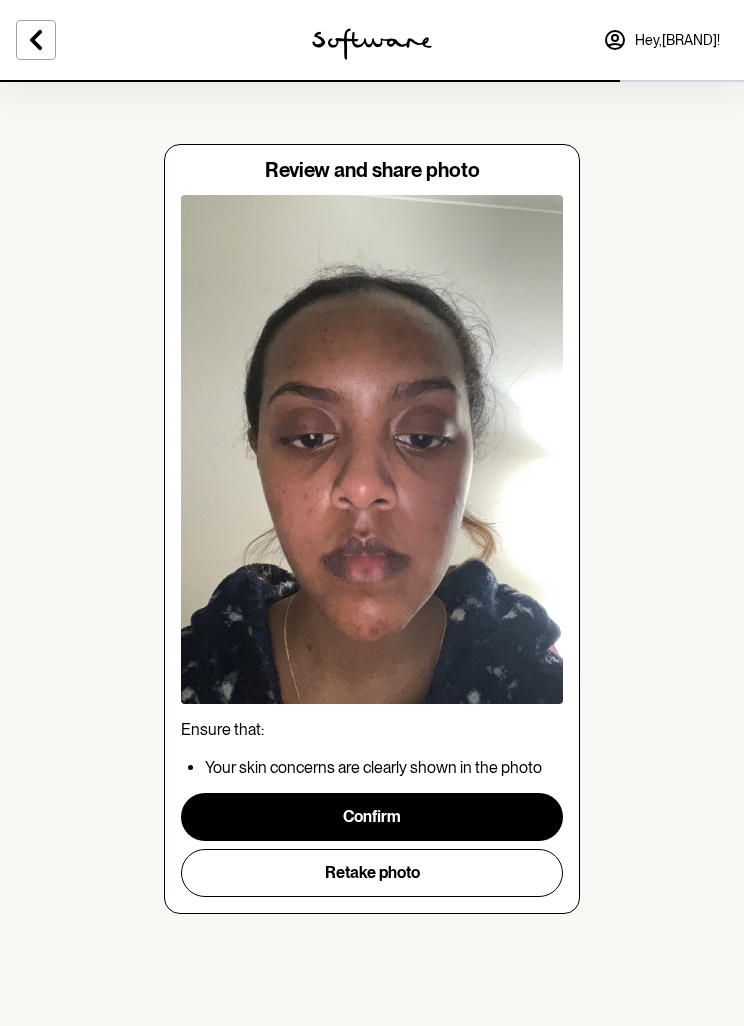 click on "Confirm" at bounding box center [372, 817] 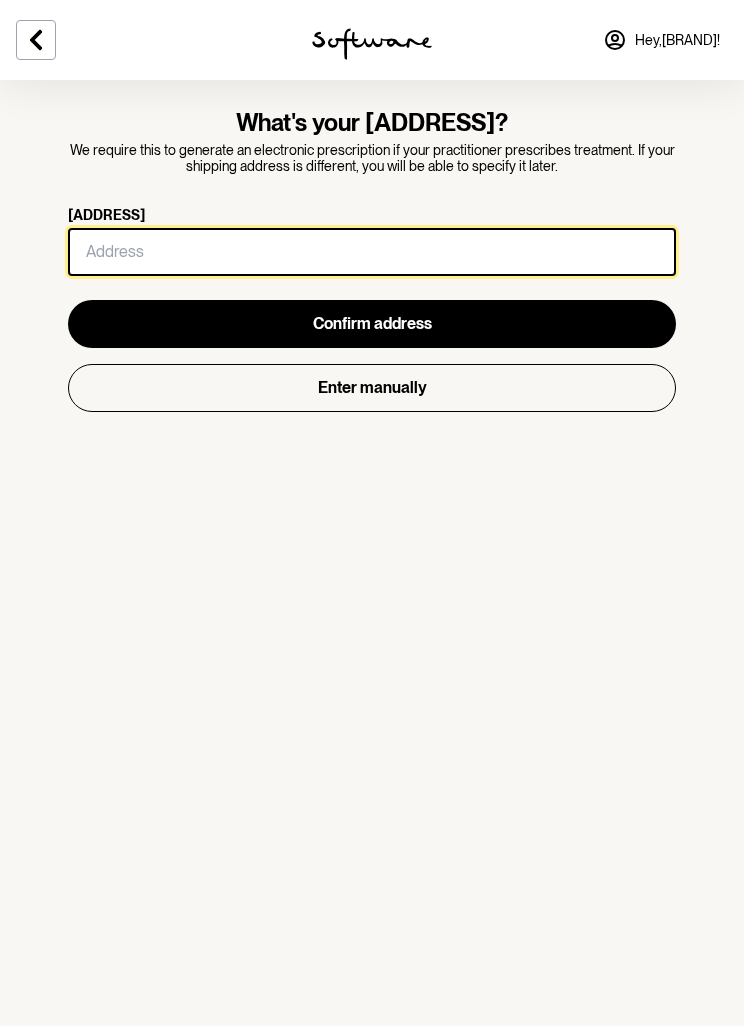 click on "[ADDRESS]" at bounding box center (372, 252) 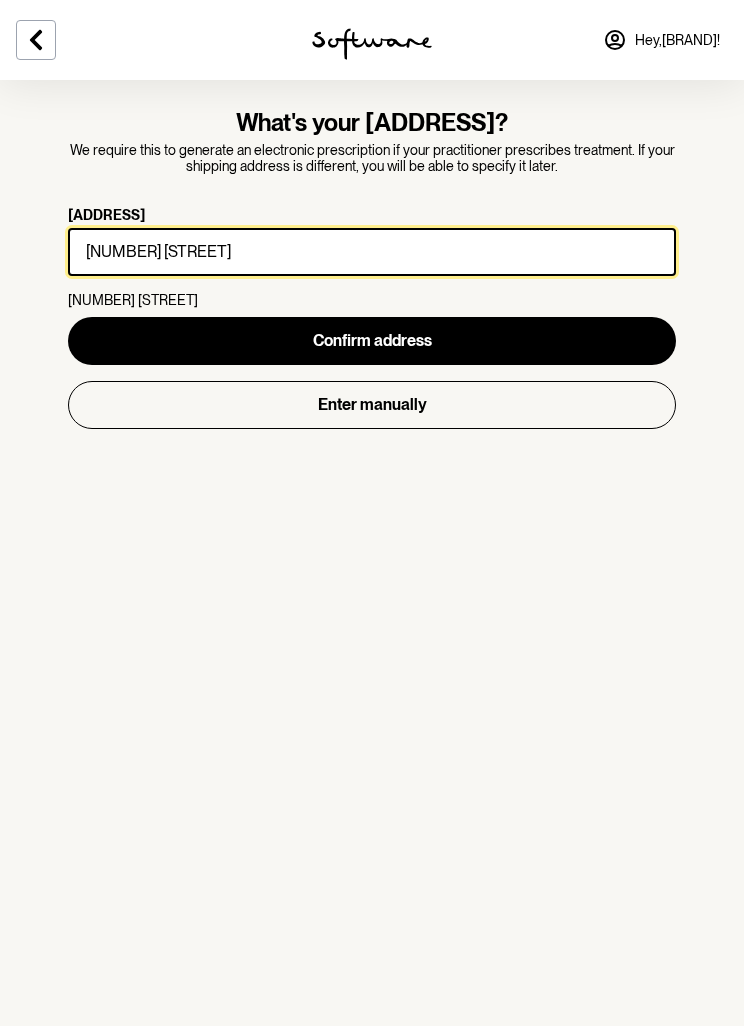 click on "[NUMBER] [STREET]" at bounding box center (372, 252) 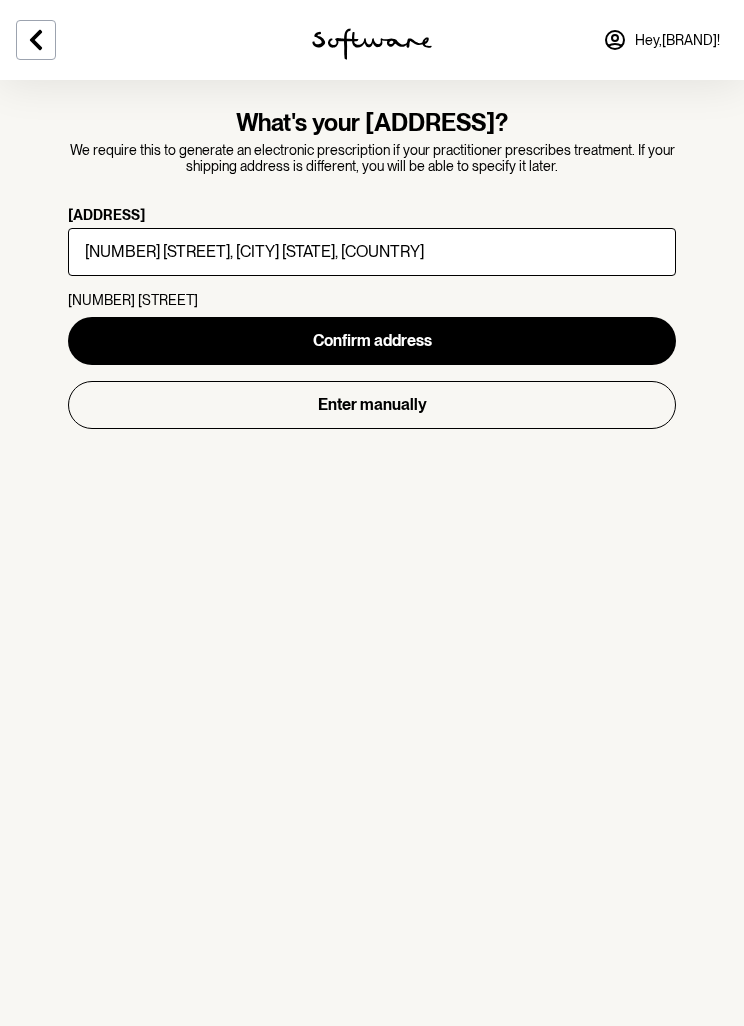type on "[NUMBER] [STREET]" 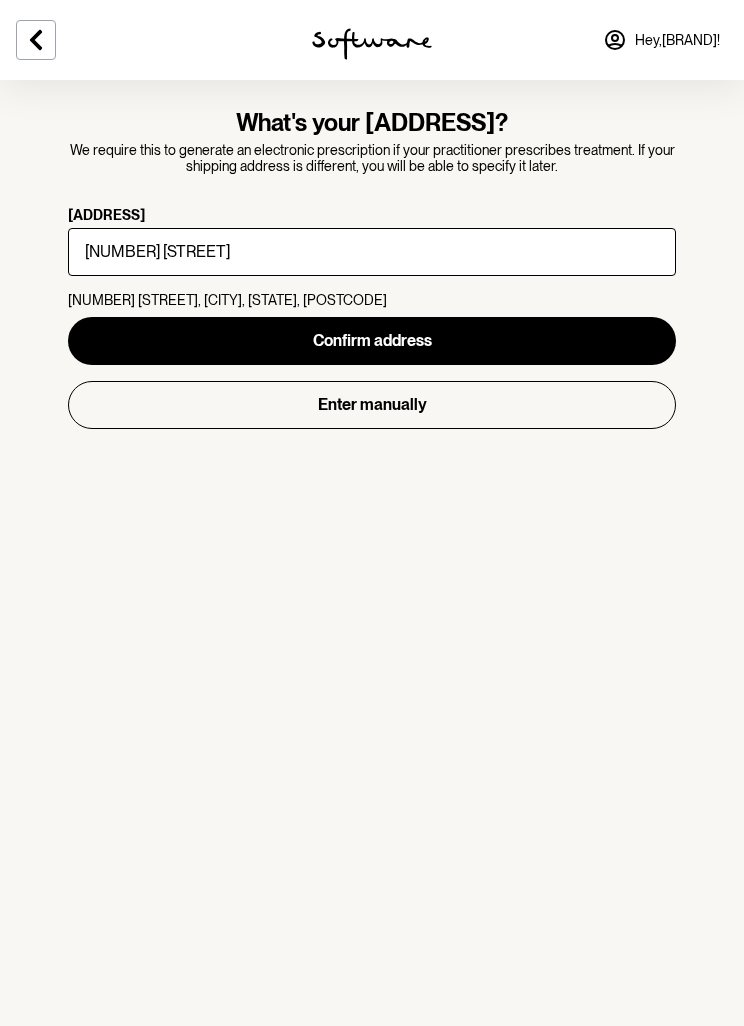 click on "Confirm address" at bounding box center (372, 341) 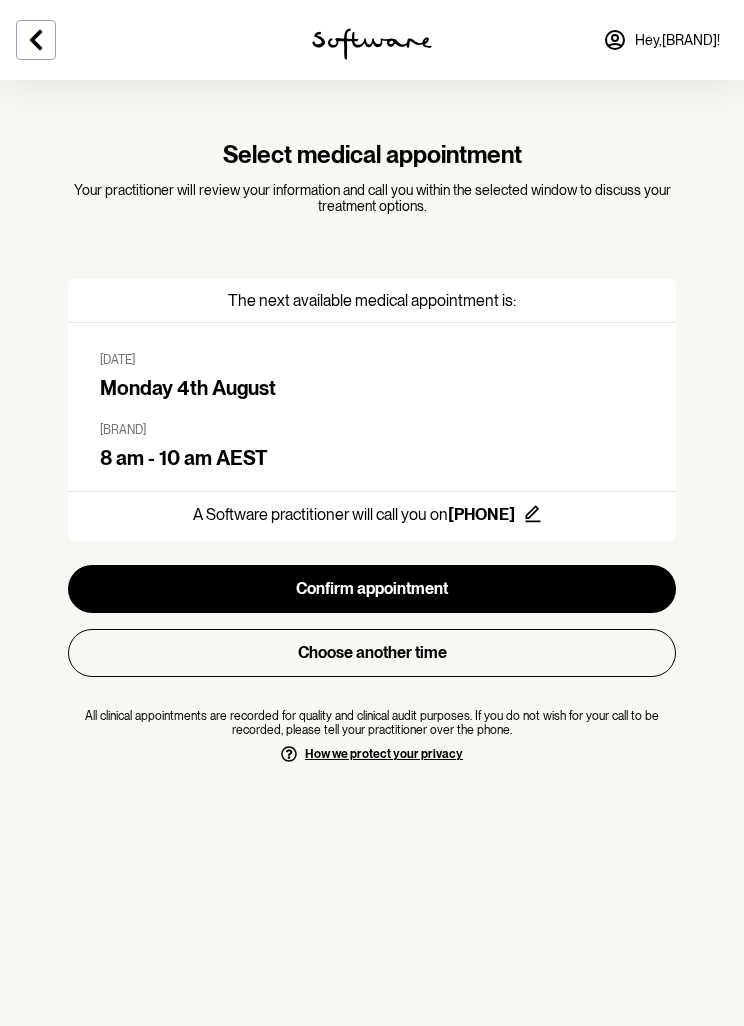 click on "Choose another time" at bounding box center (372, 653) 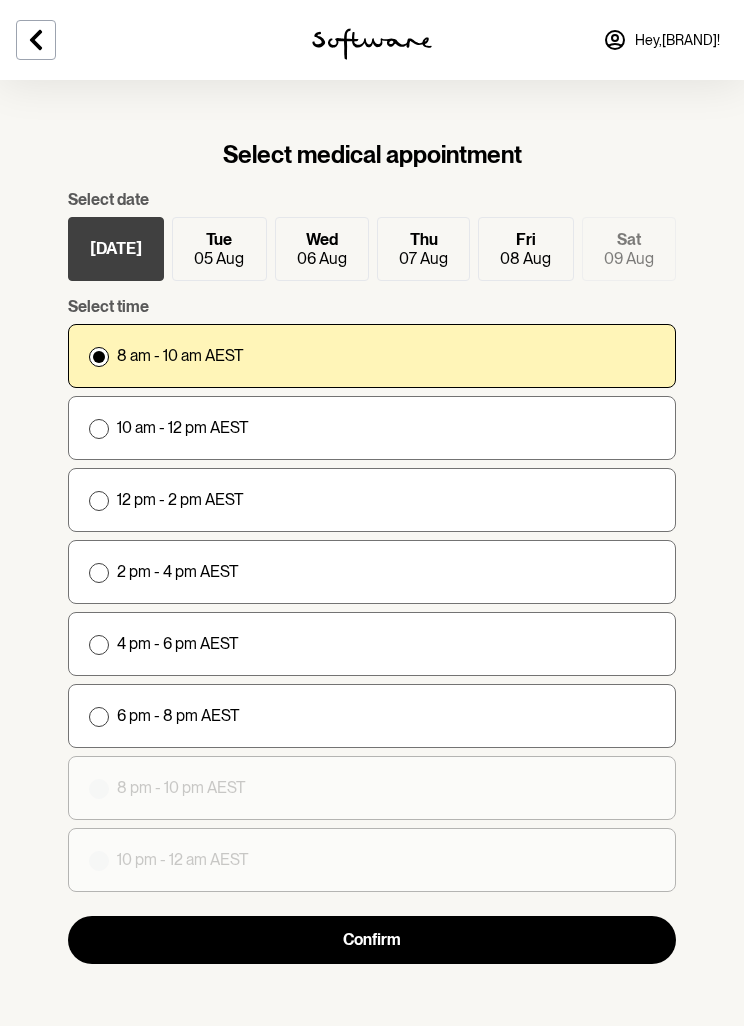 click on "05 Aug" at bounding box center (219, 258) 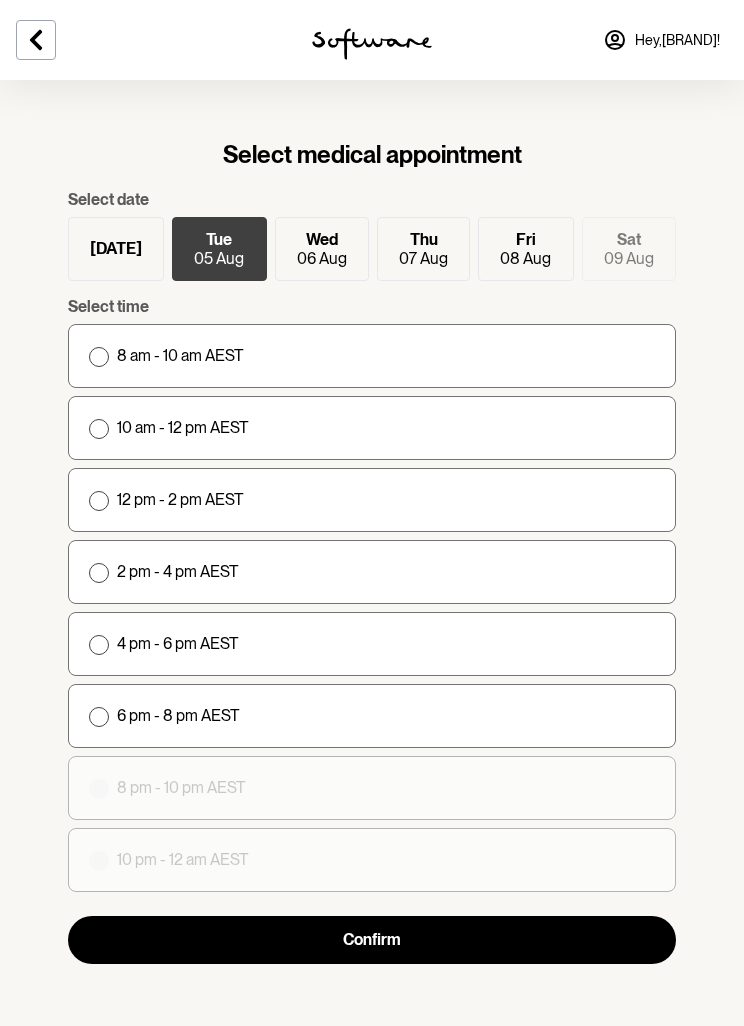 click on "12 pm - 2 pm AEST" at bounding box center (372, 500) 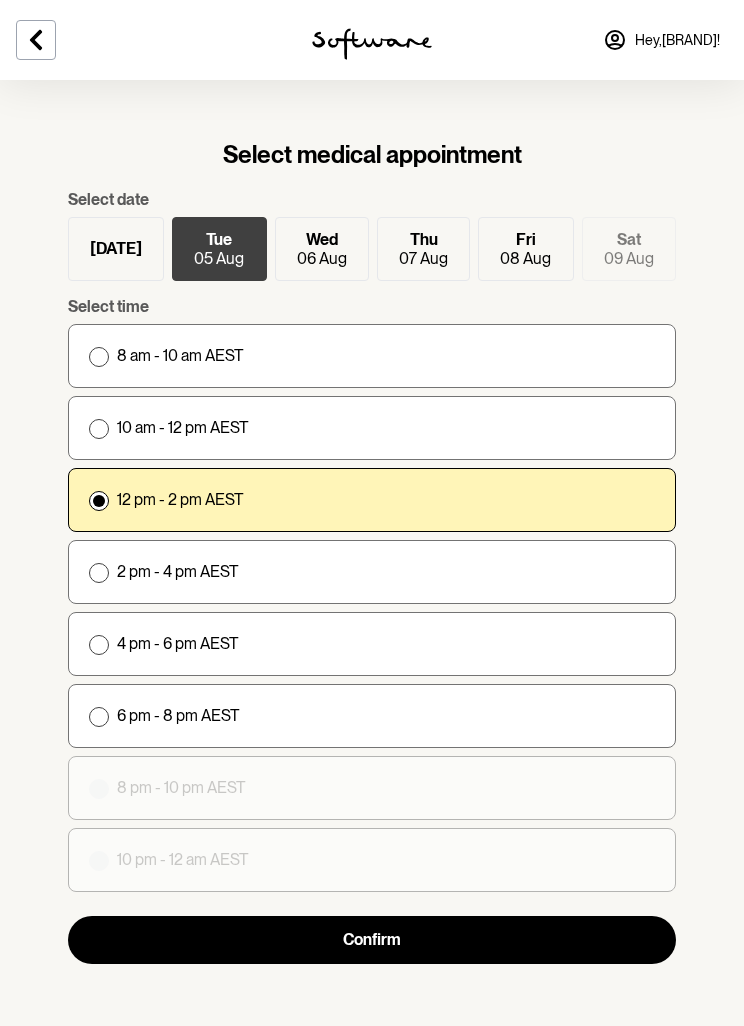 click on "Confirm" at bounding box center (372, 940) 